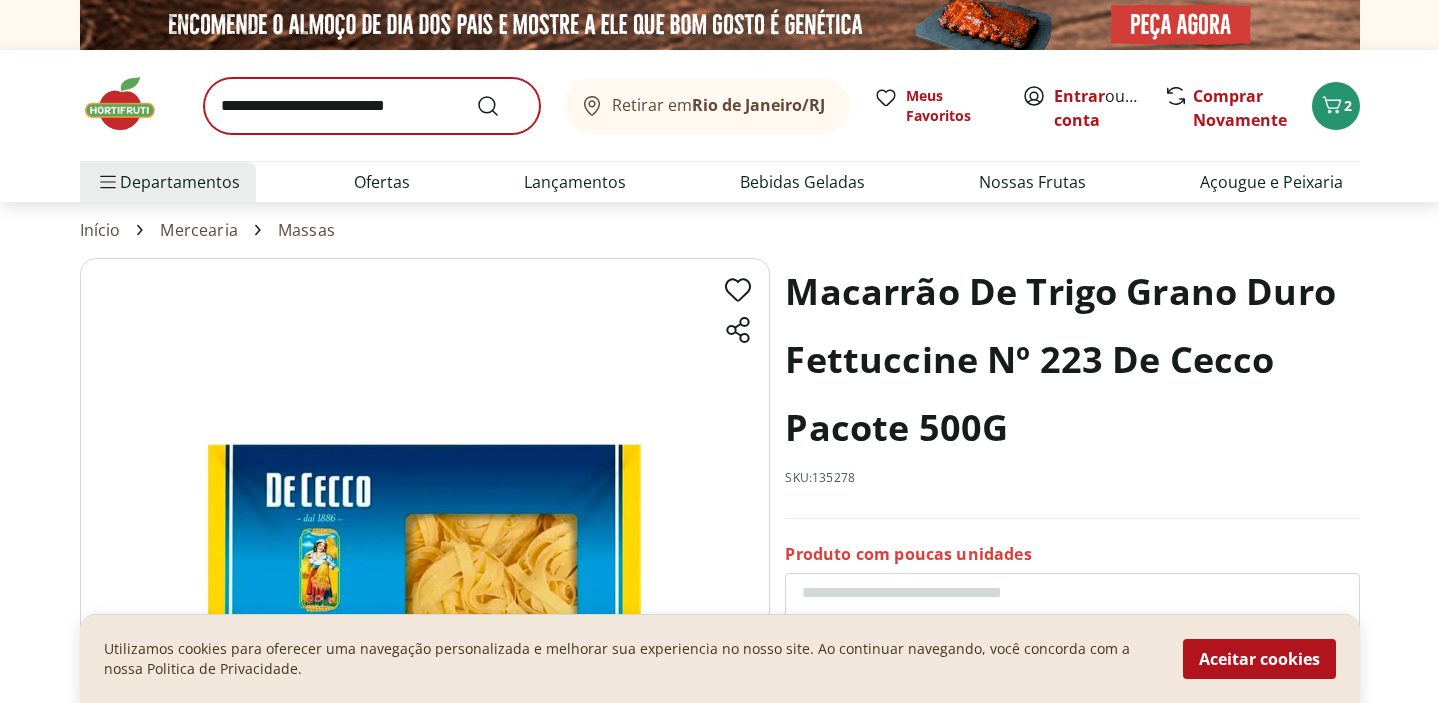 scroll, scrollTop: 0, scrollLeft: 0, axis: both 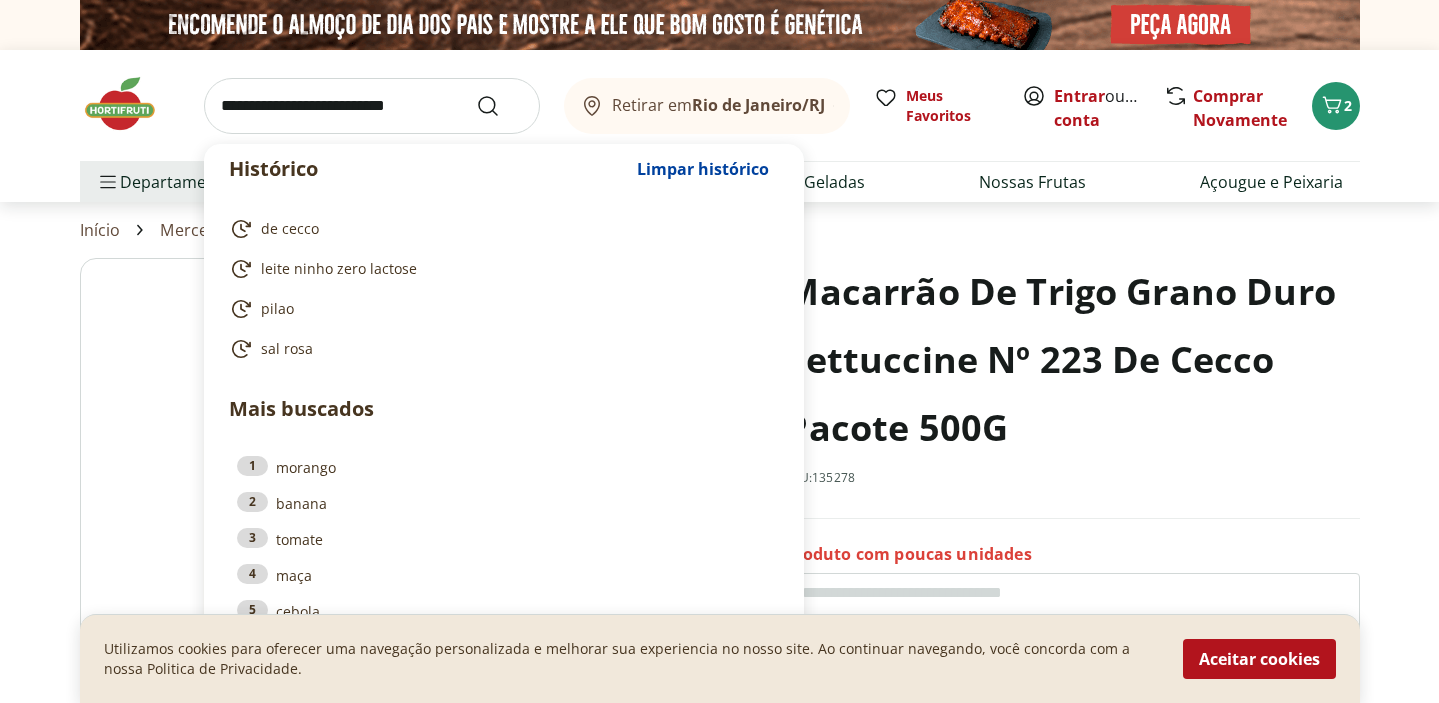 click at bounding box center (372, 106) 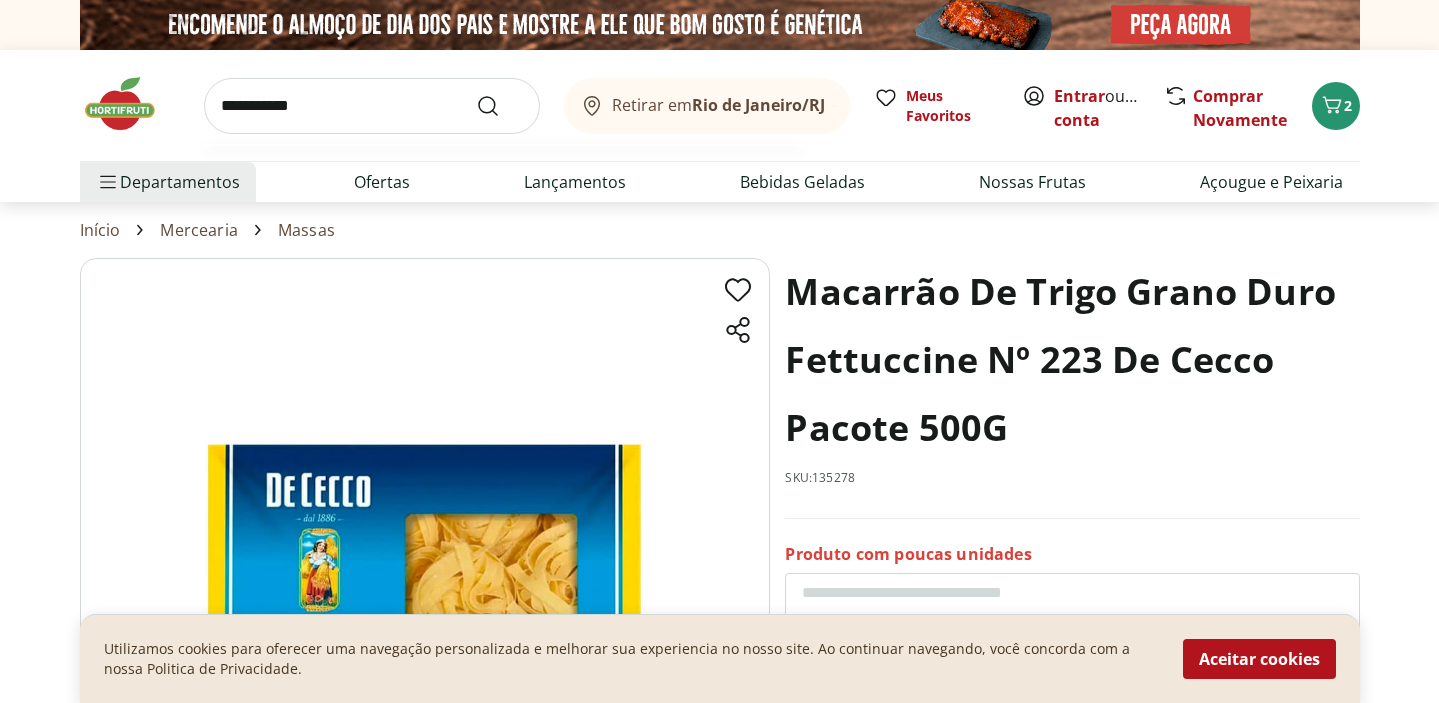 type on "**********" 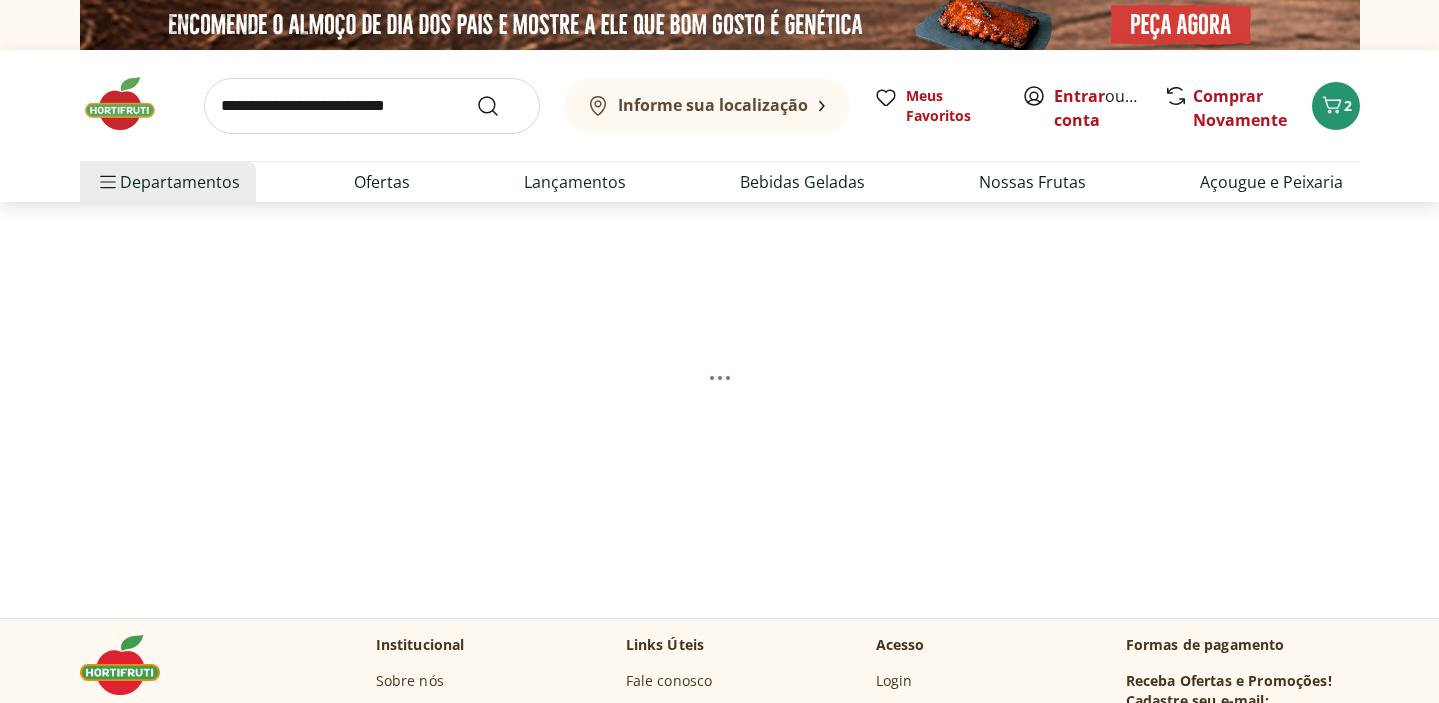 scroll, scrollTop: 0, scrollLeft: 0, axis: both 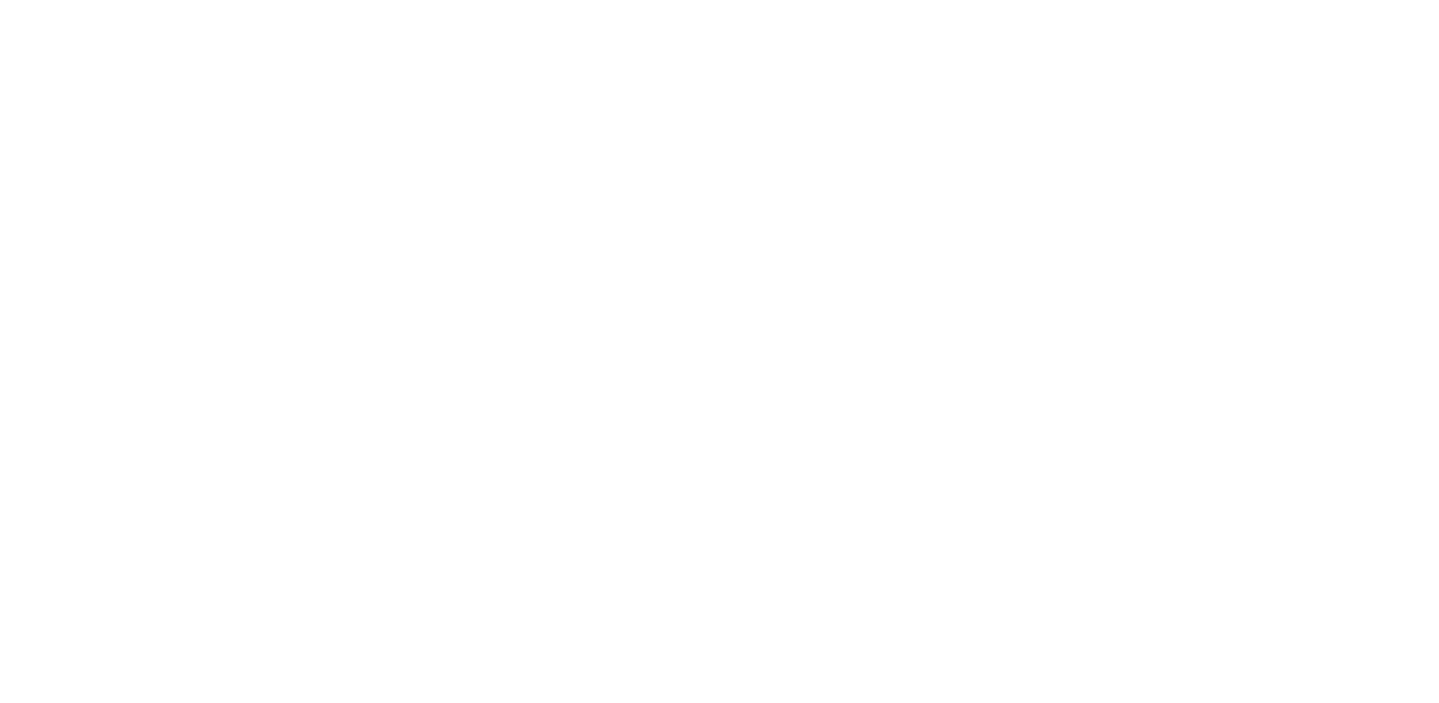 select on "**********" 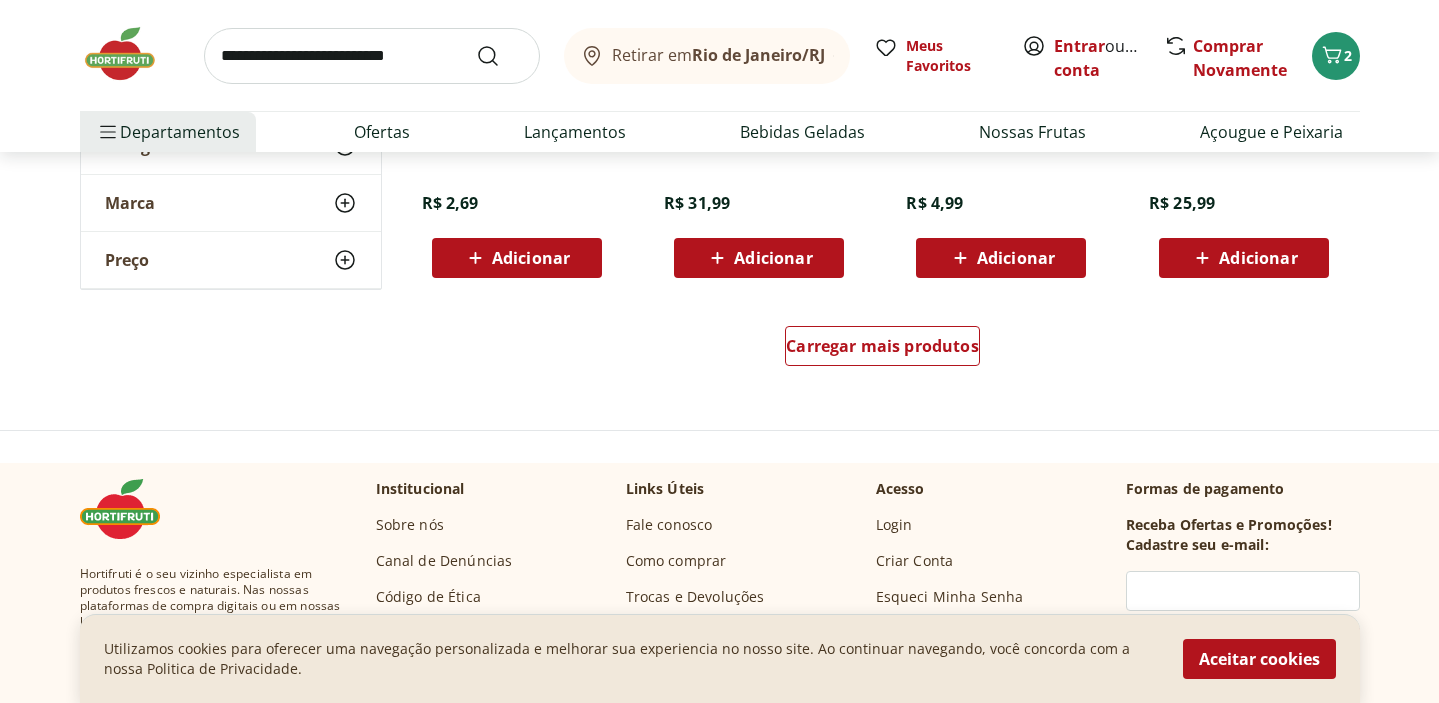scroll, scrollTop: 1418, scrollLeft: 0, axis: vertical 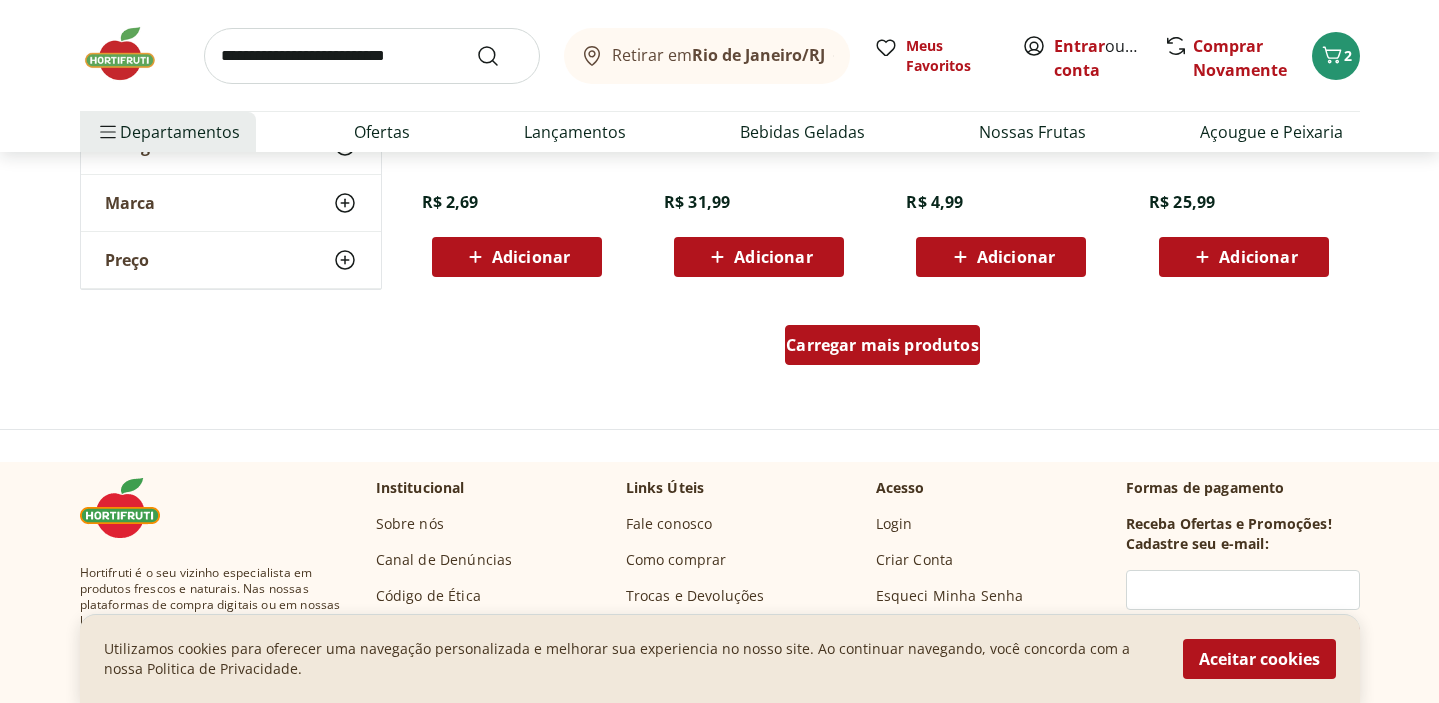 click on "Carregar mais produtos" at bounding box center (882, 345) 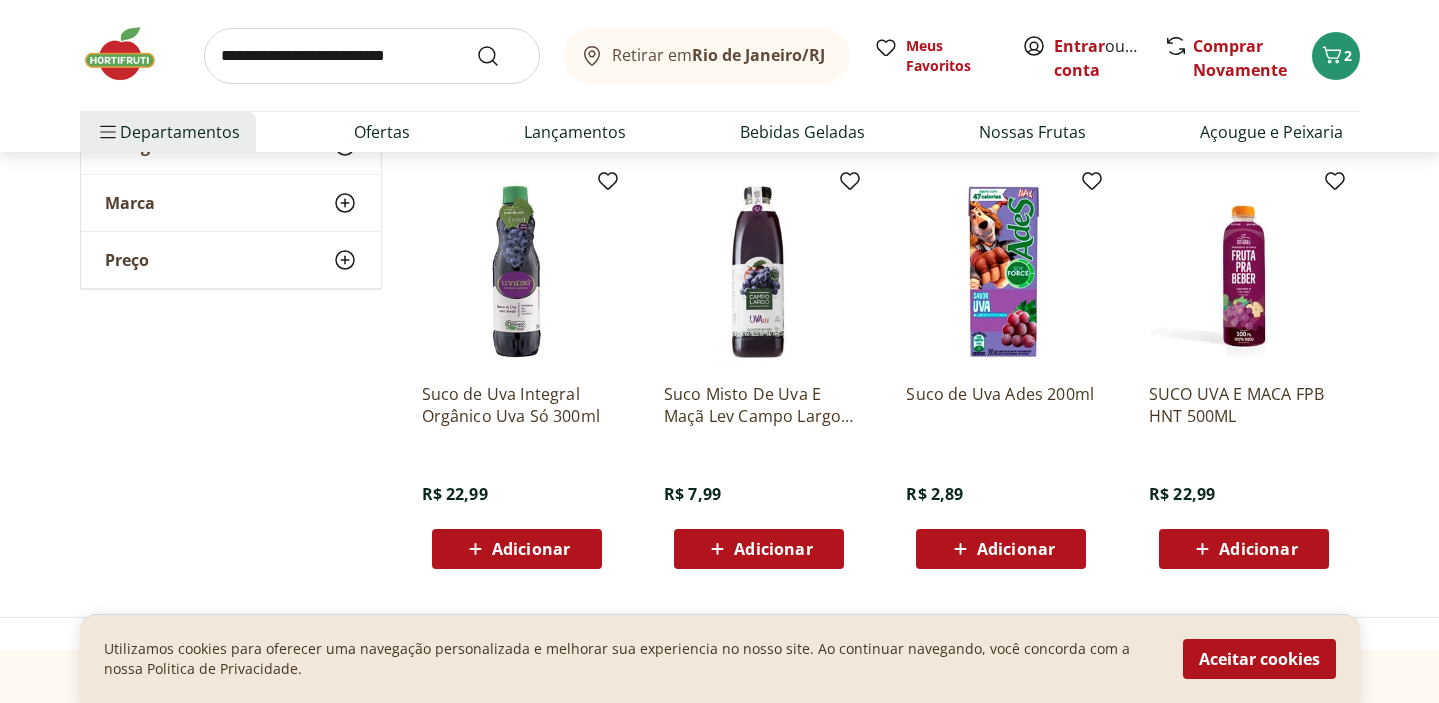 scroll, scrollTop: 1685, scrollLeft: 0, axis: vertical 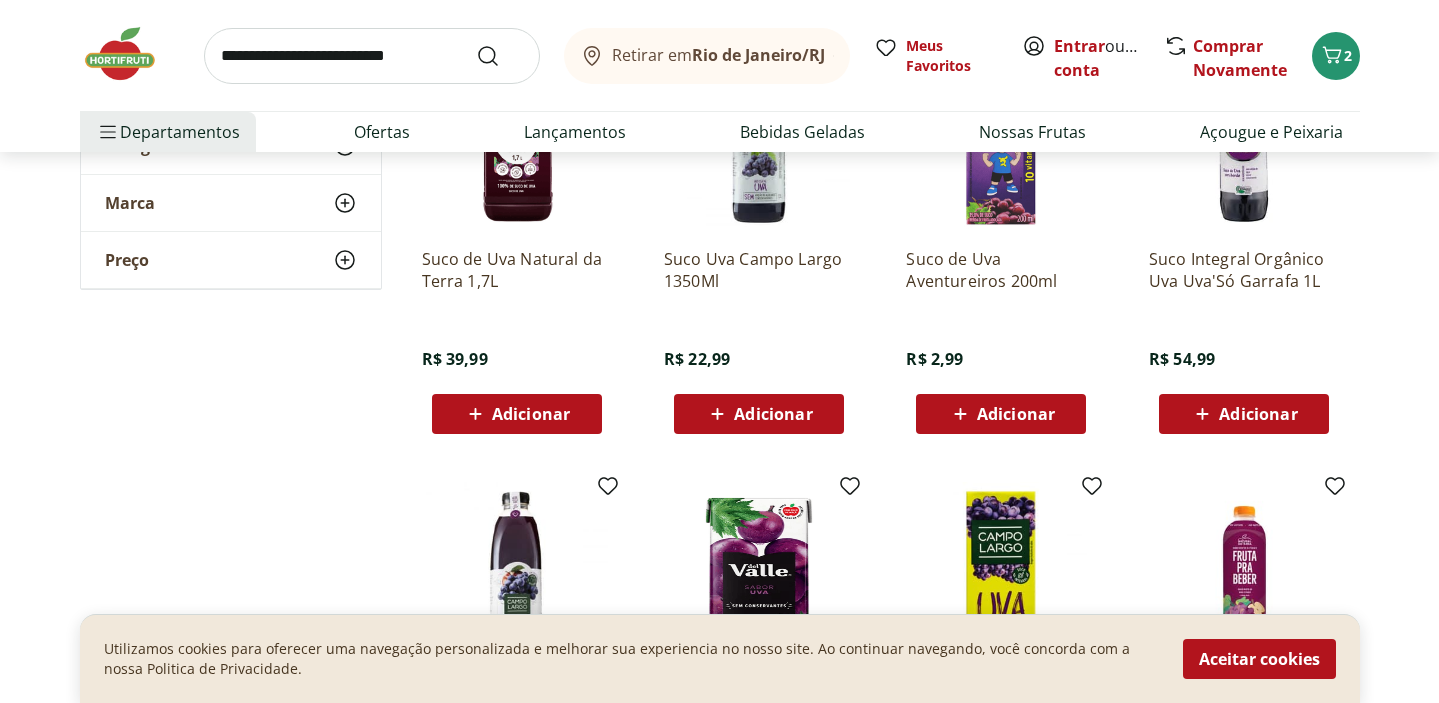 click at bounding box center [372, 56] 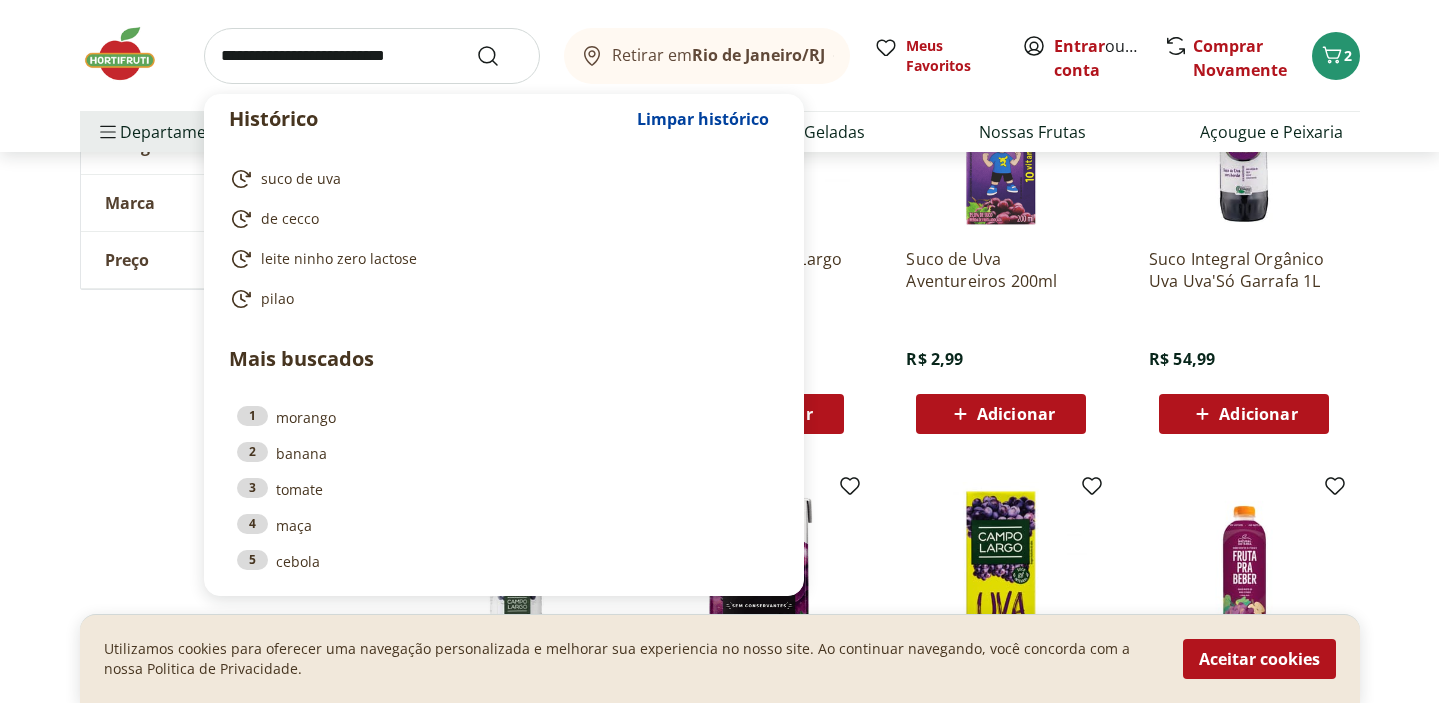 type on "*" 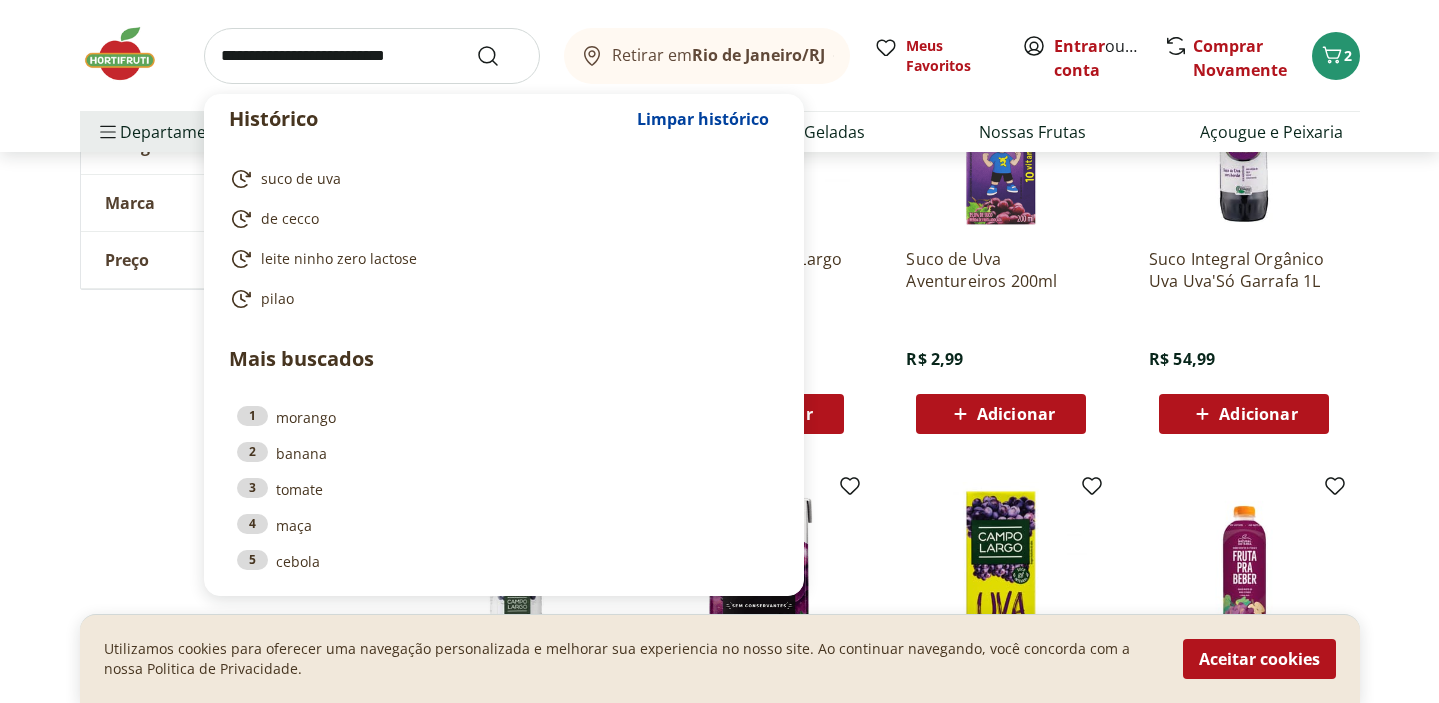 click at bounding box center [372, 56] 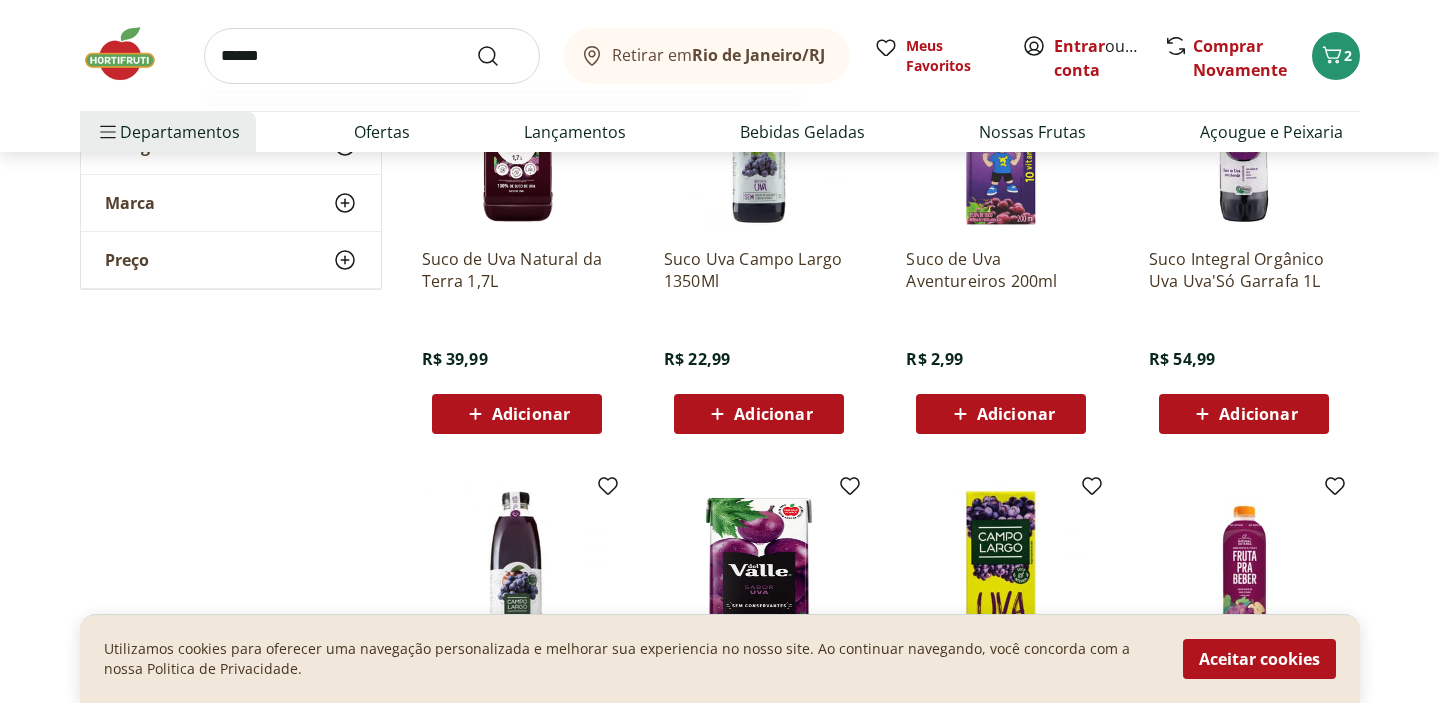 type on "******" 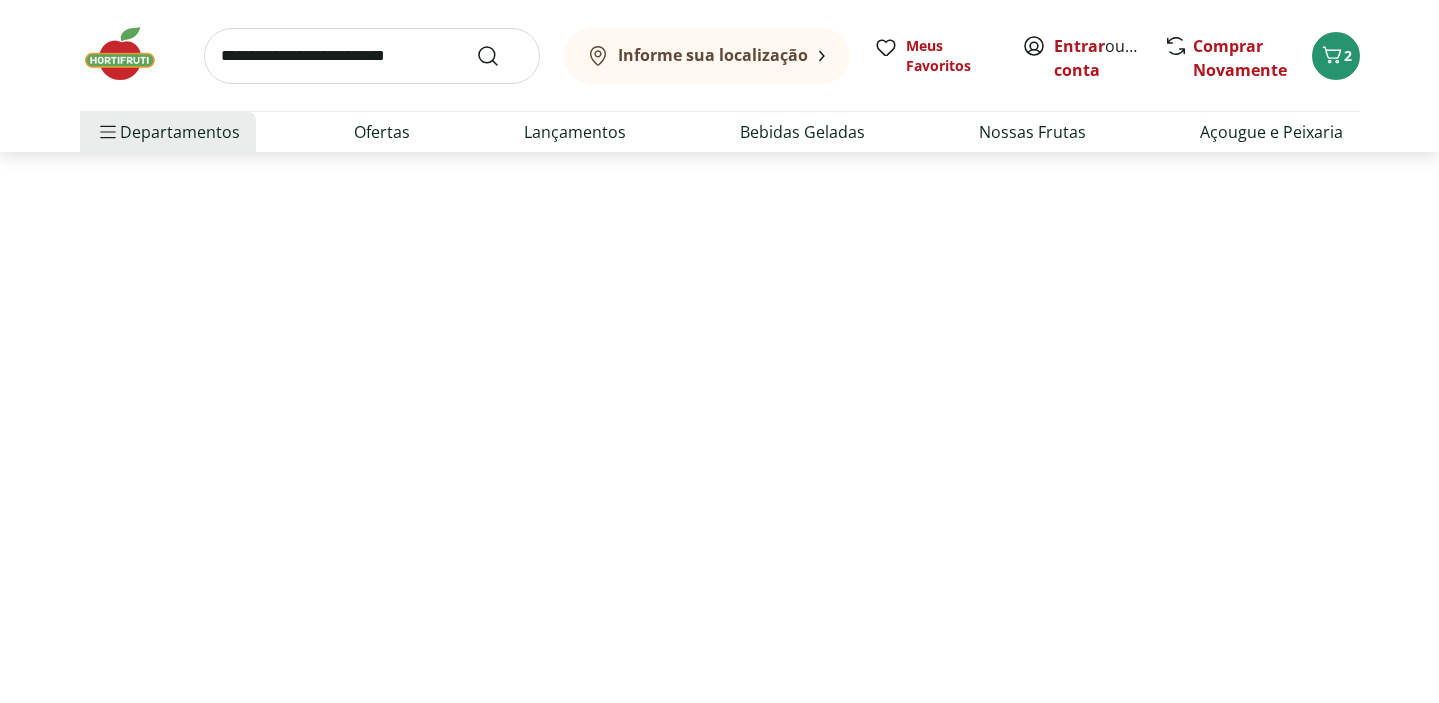 scroll, scrollTop: 0, scrollLeft: 0, axis: both 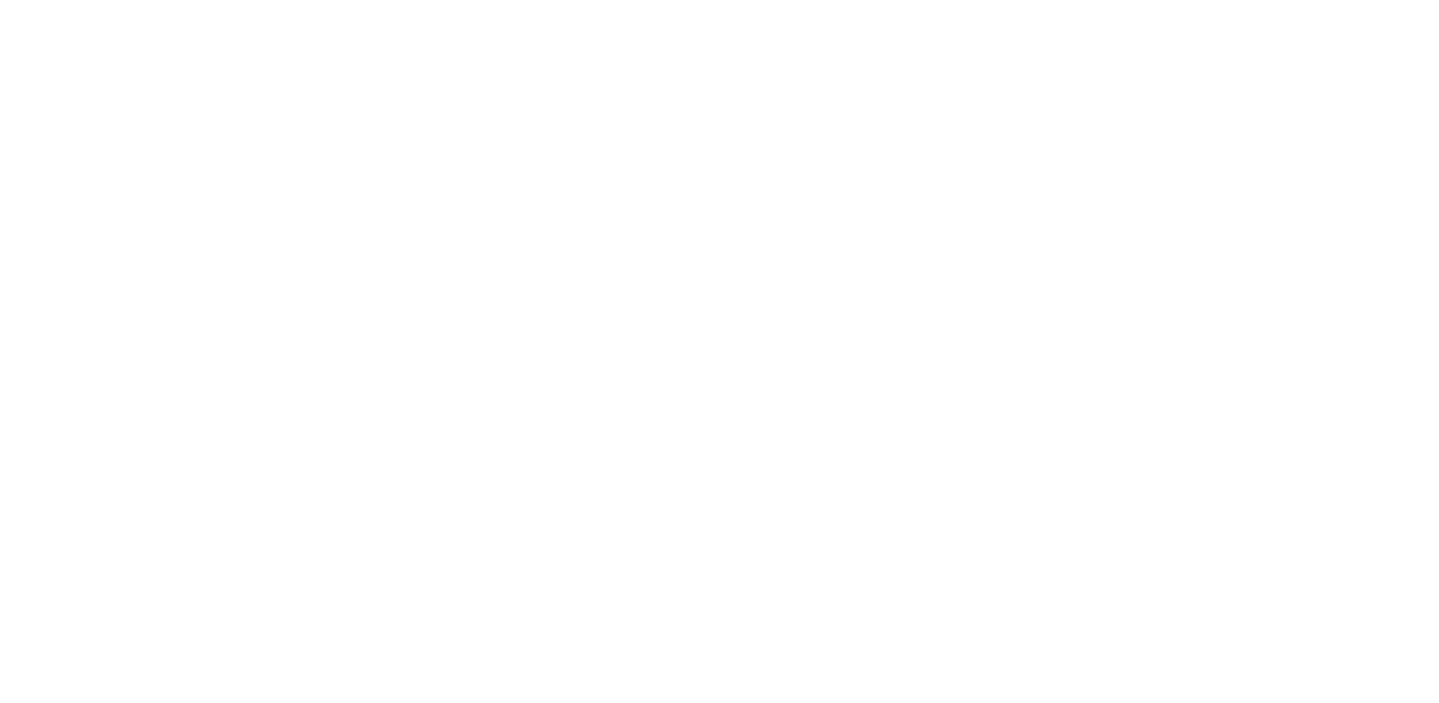 select on "**********" 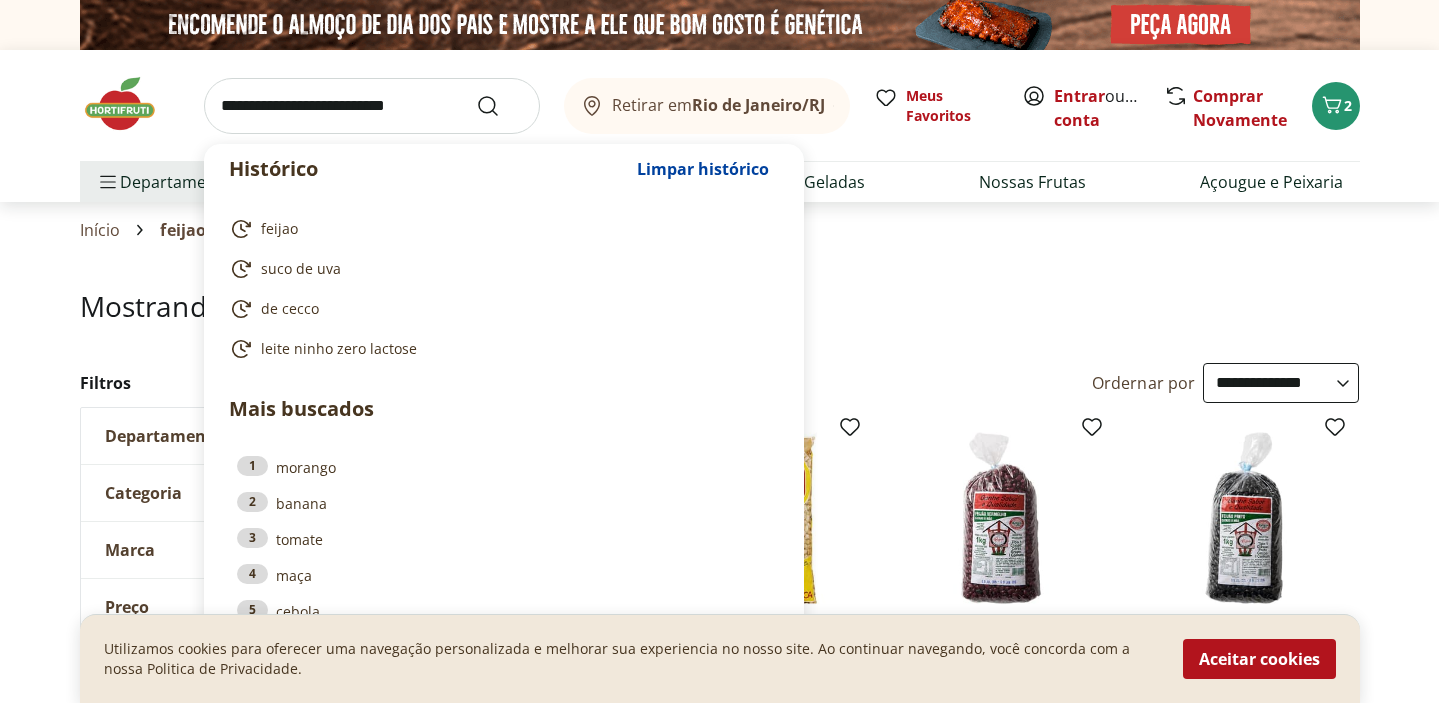 click at bounding box center (372, 106) 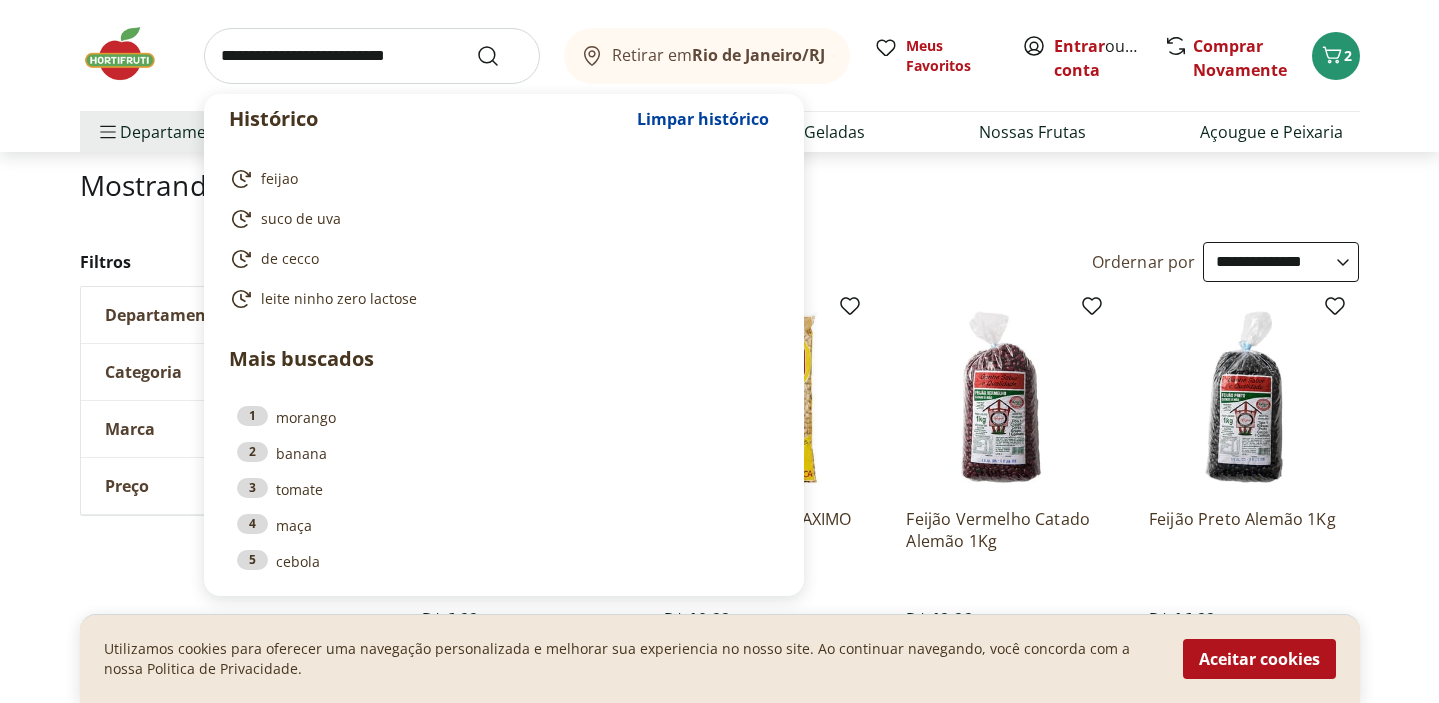 click on "**********" at bounding box center (719, 1311) 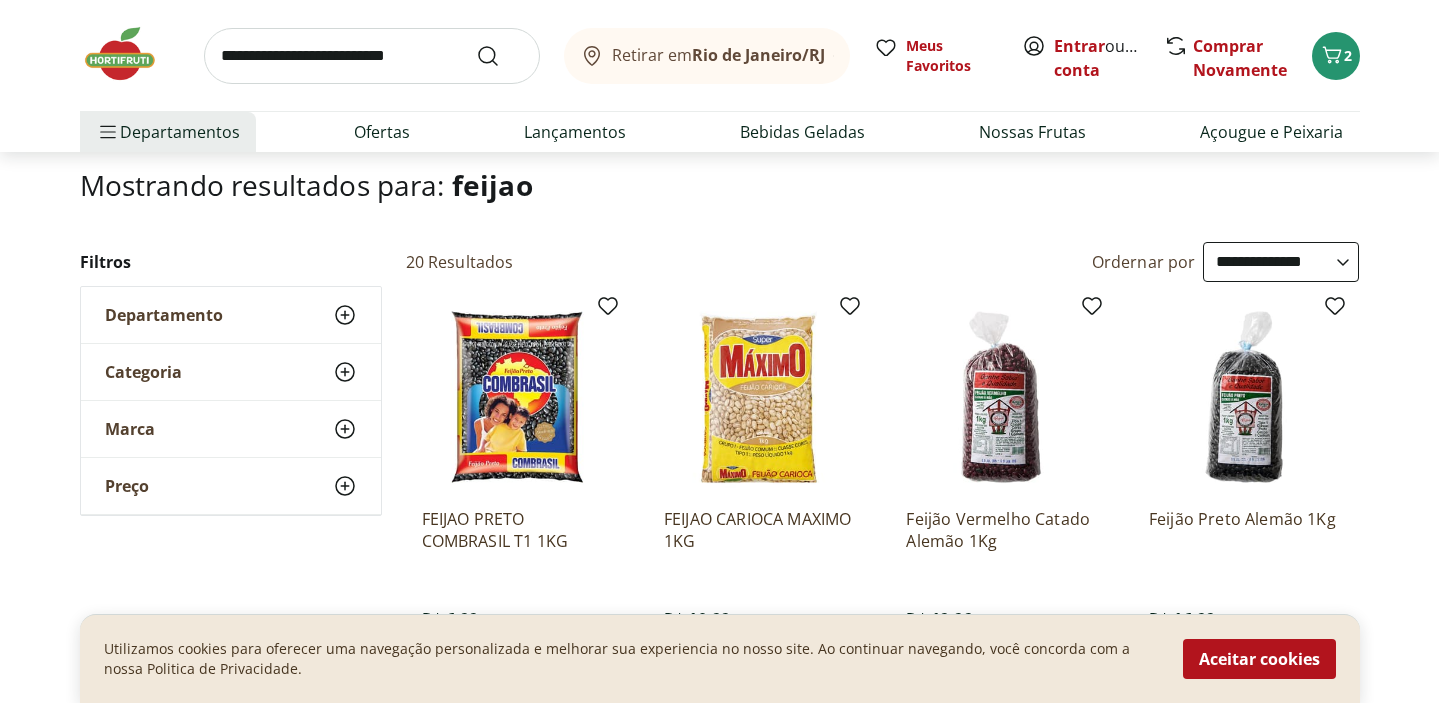 scroll, scrollTop: 152, scrollLeft: 0, axis: vertical 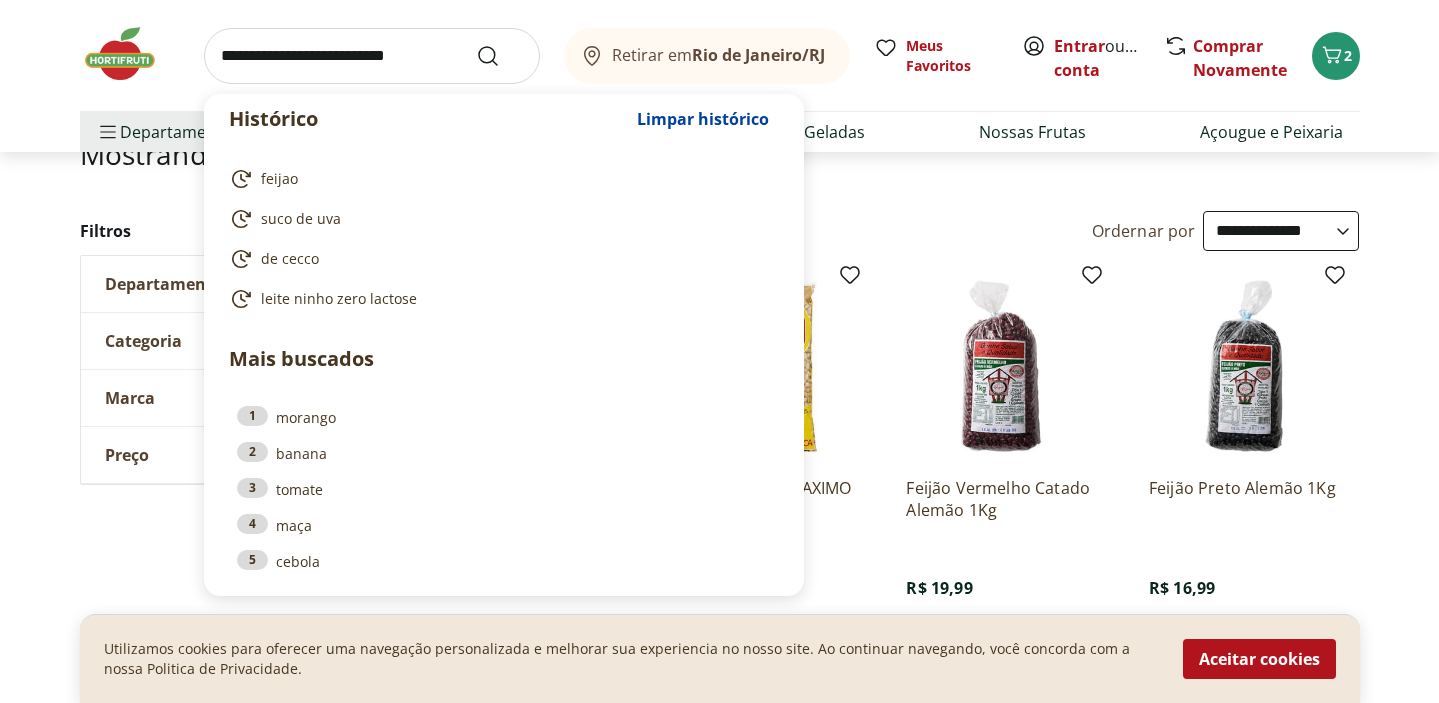 click at bounding box center (372, 56) 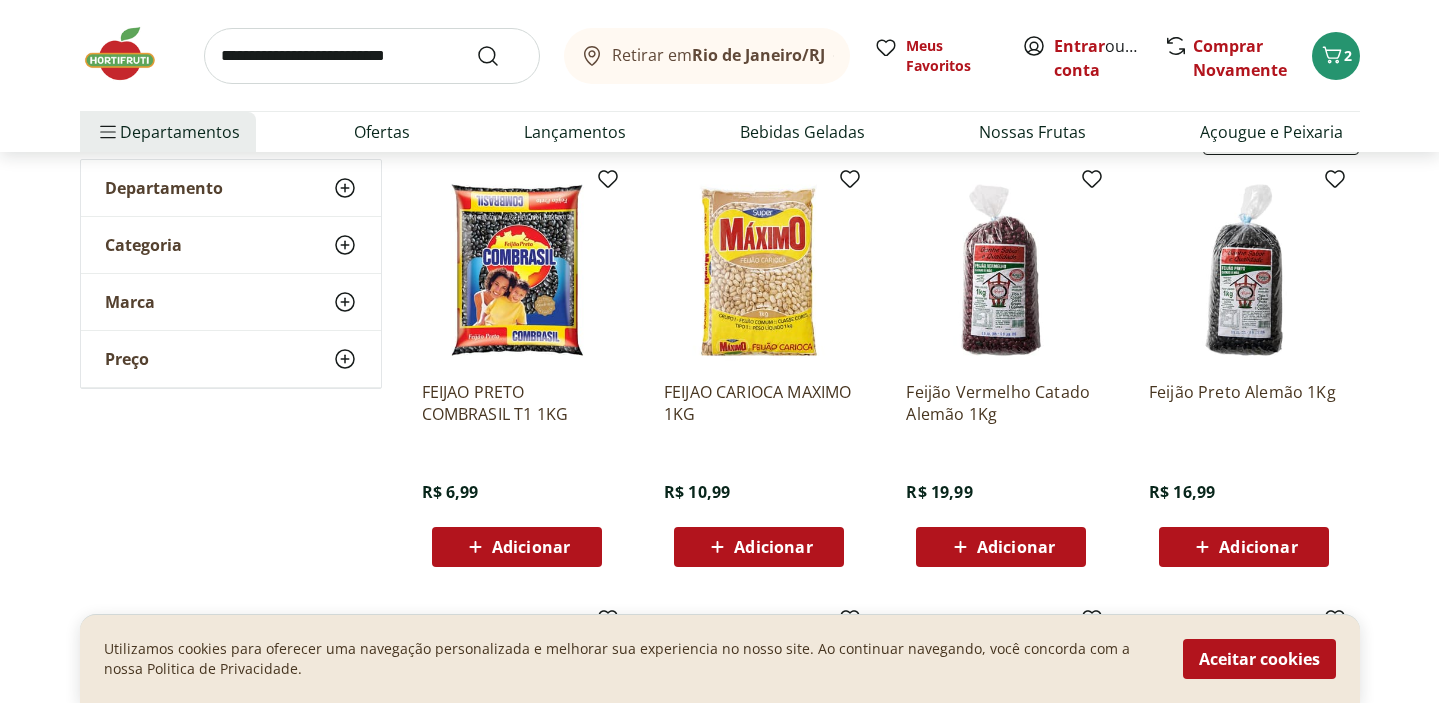 scroll, scrollTop: 256, scrollLeft: 0, axis: vertical 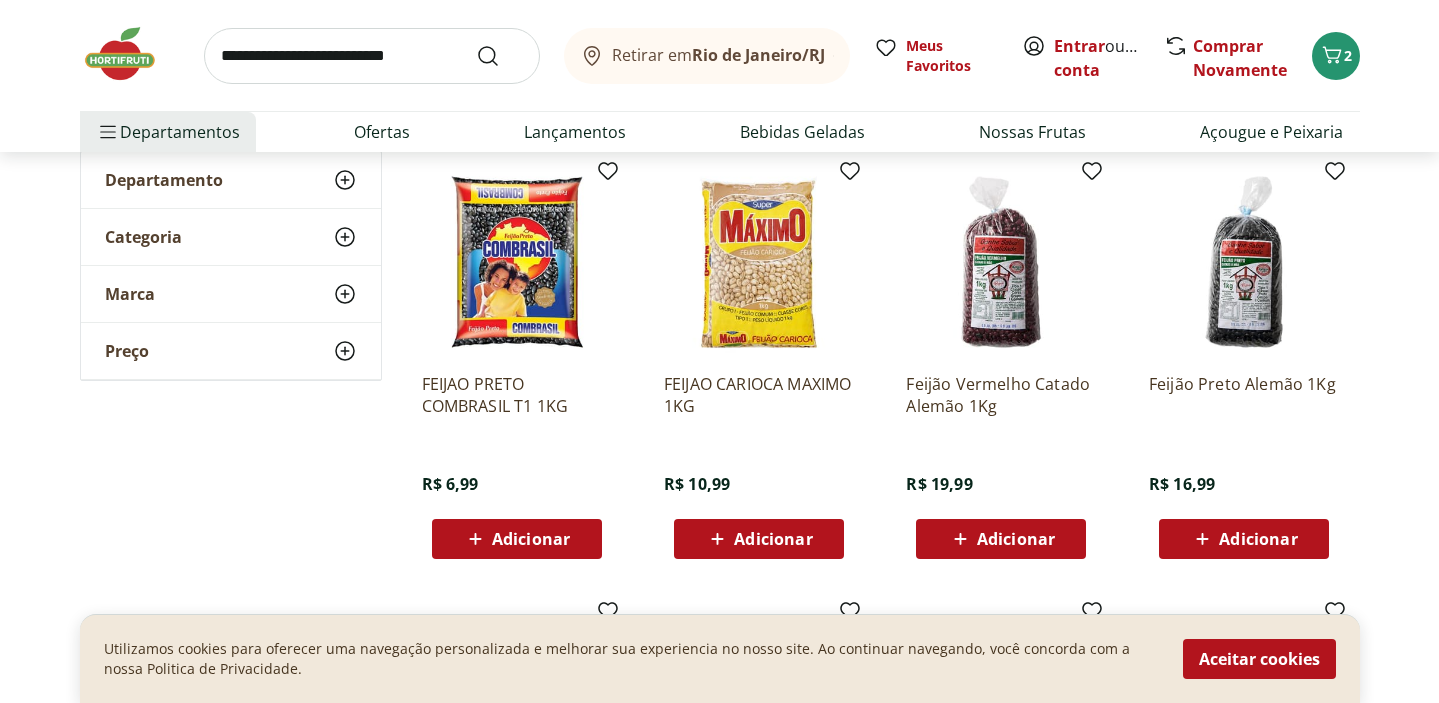 click on "Feijão Vermelho Catado Alemão 1Kg" at bounding box center [1001, 395] 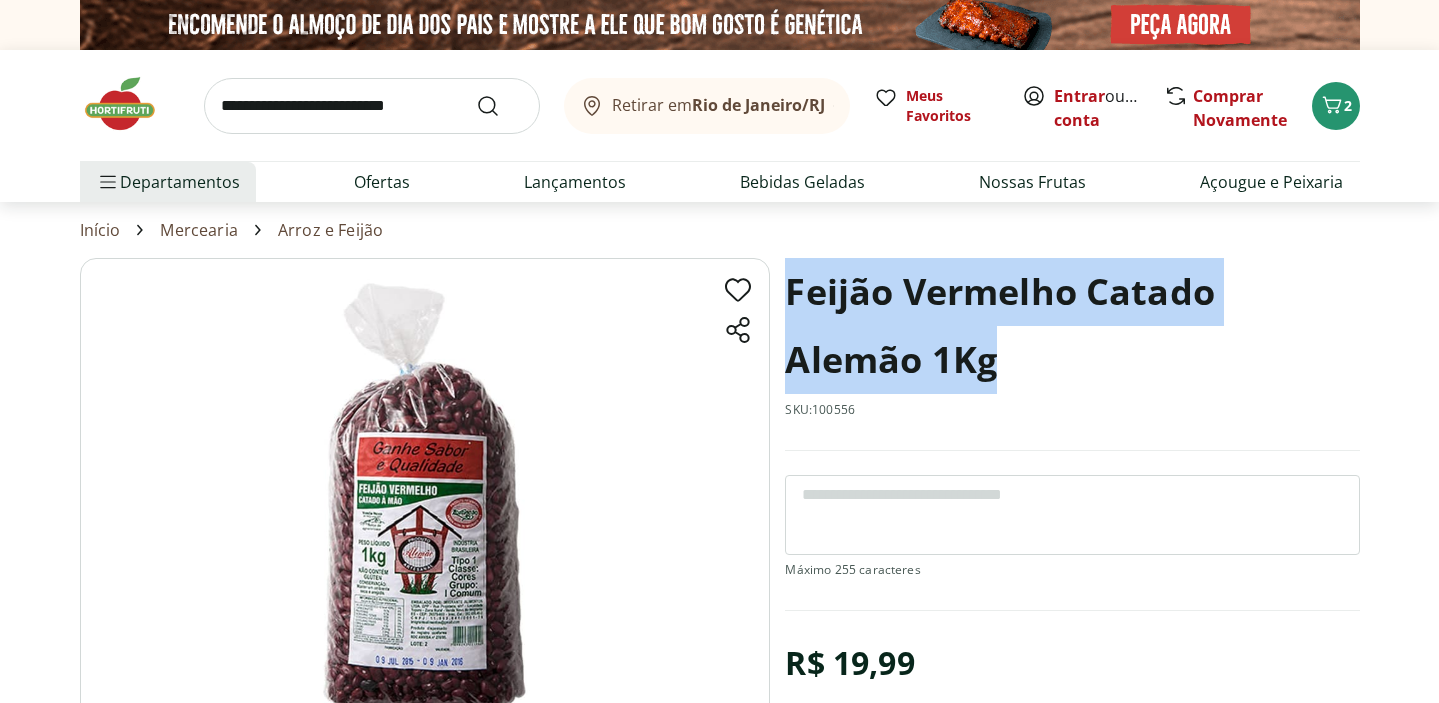 drag, startPoint x: 782, startPoint y: 284, endPoint x: 1010, endPoint y: 378, distance: 246.61711 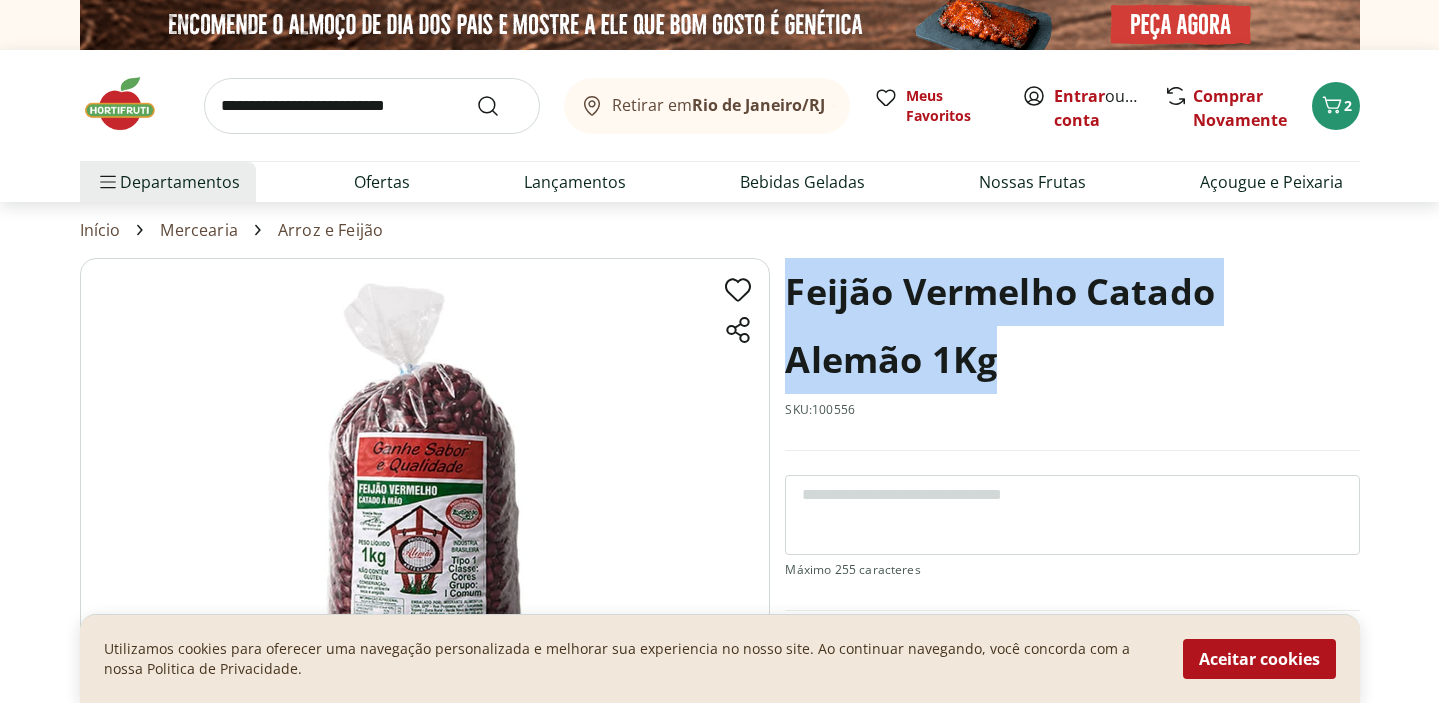 click on "Feijão Vermelho Catado Alemão 1Kg SKU:  100556" at bounding box center (1072, 354) 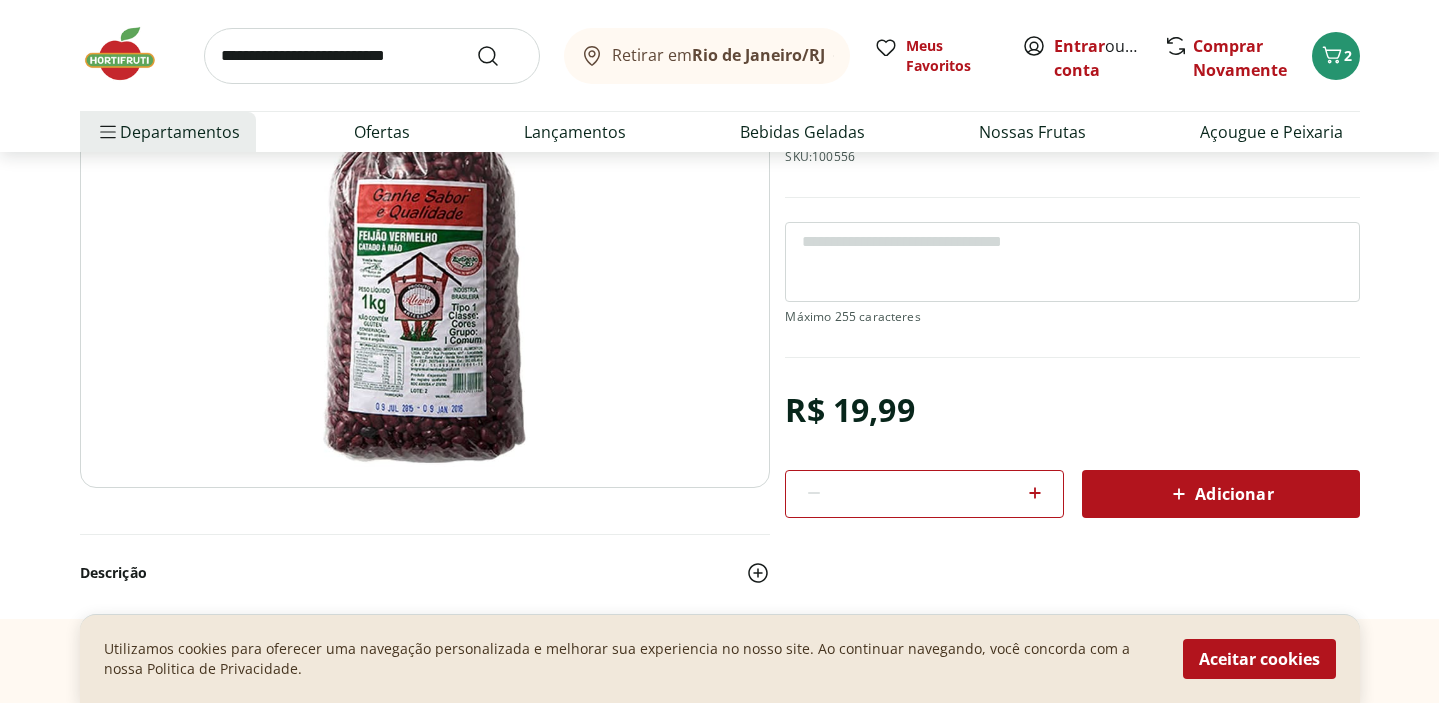 scroll, scrollTop: 437, scrollLeft: 0, axis: vertical 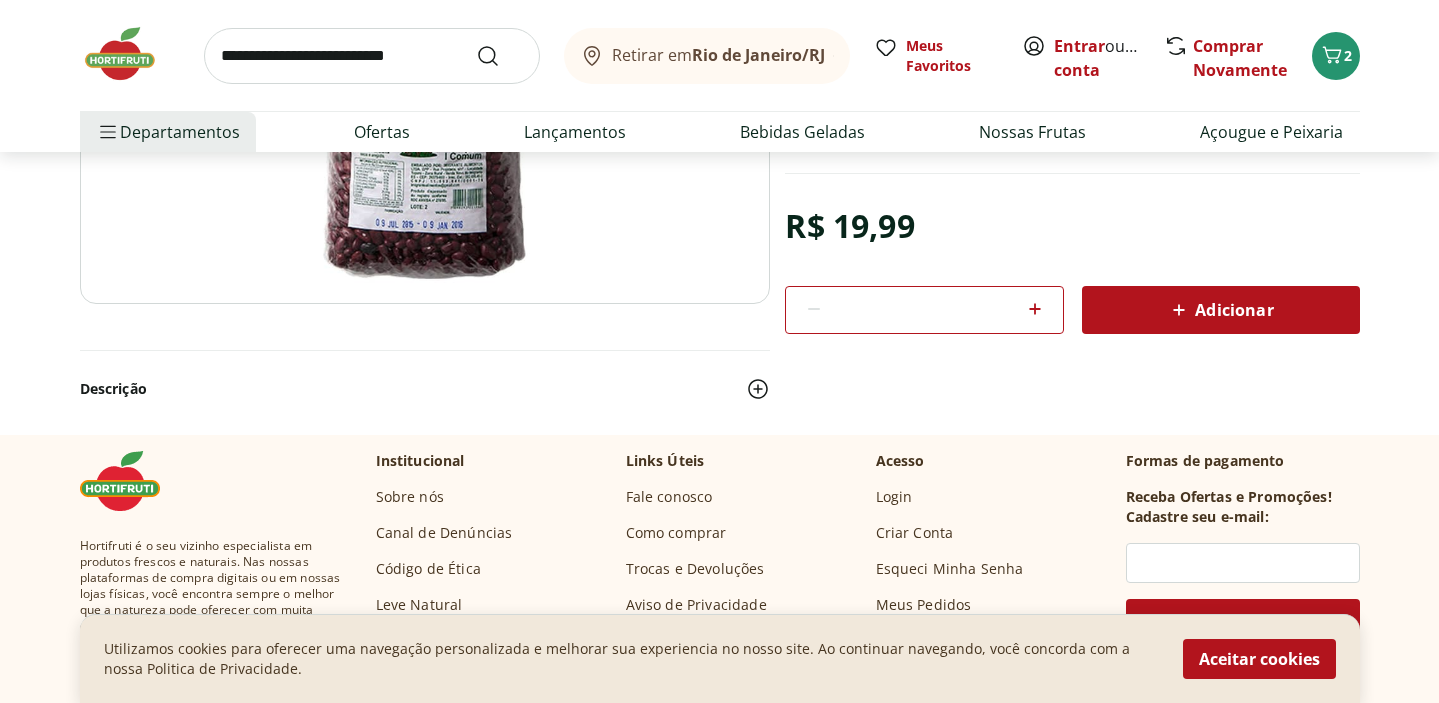 click on "Adicionar" at bounding box center [1221, 310] 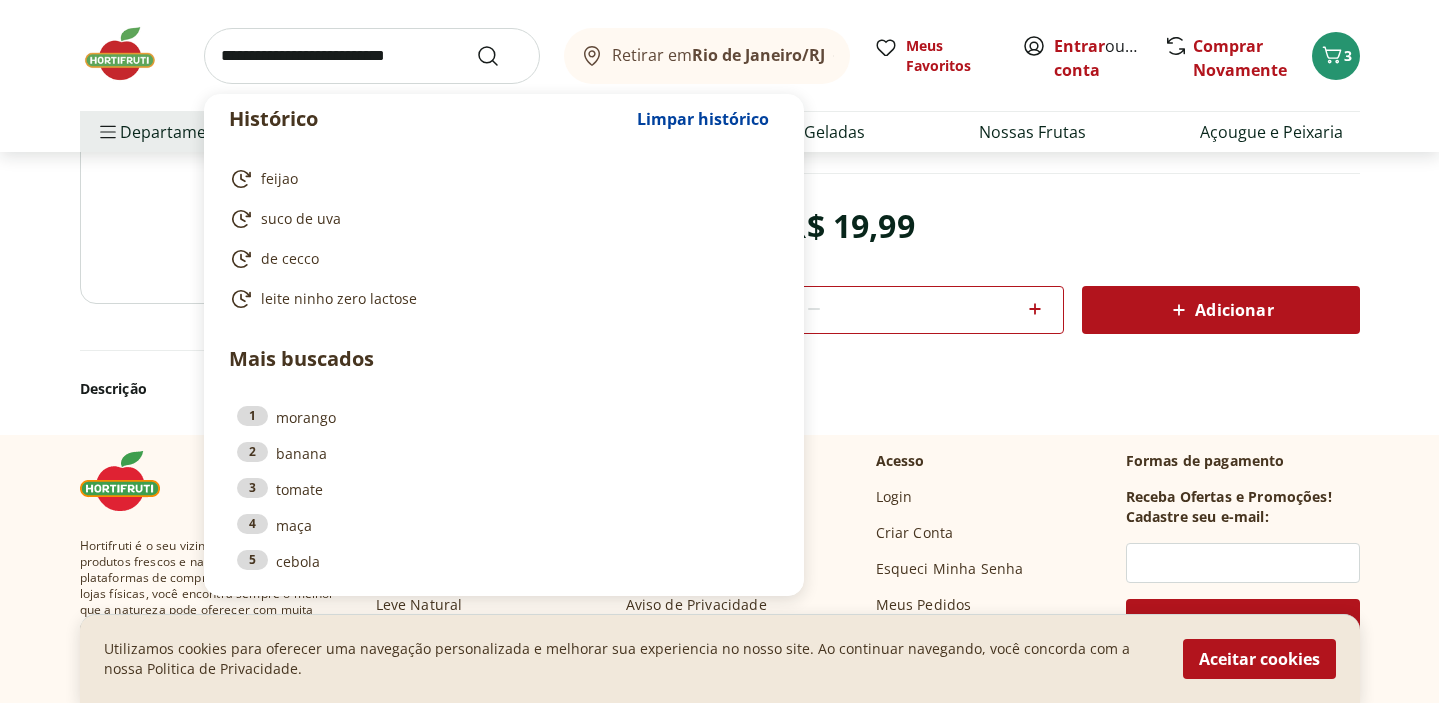 click at bounding box center (372, 56) 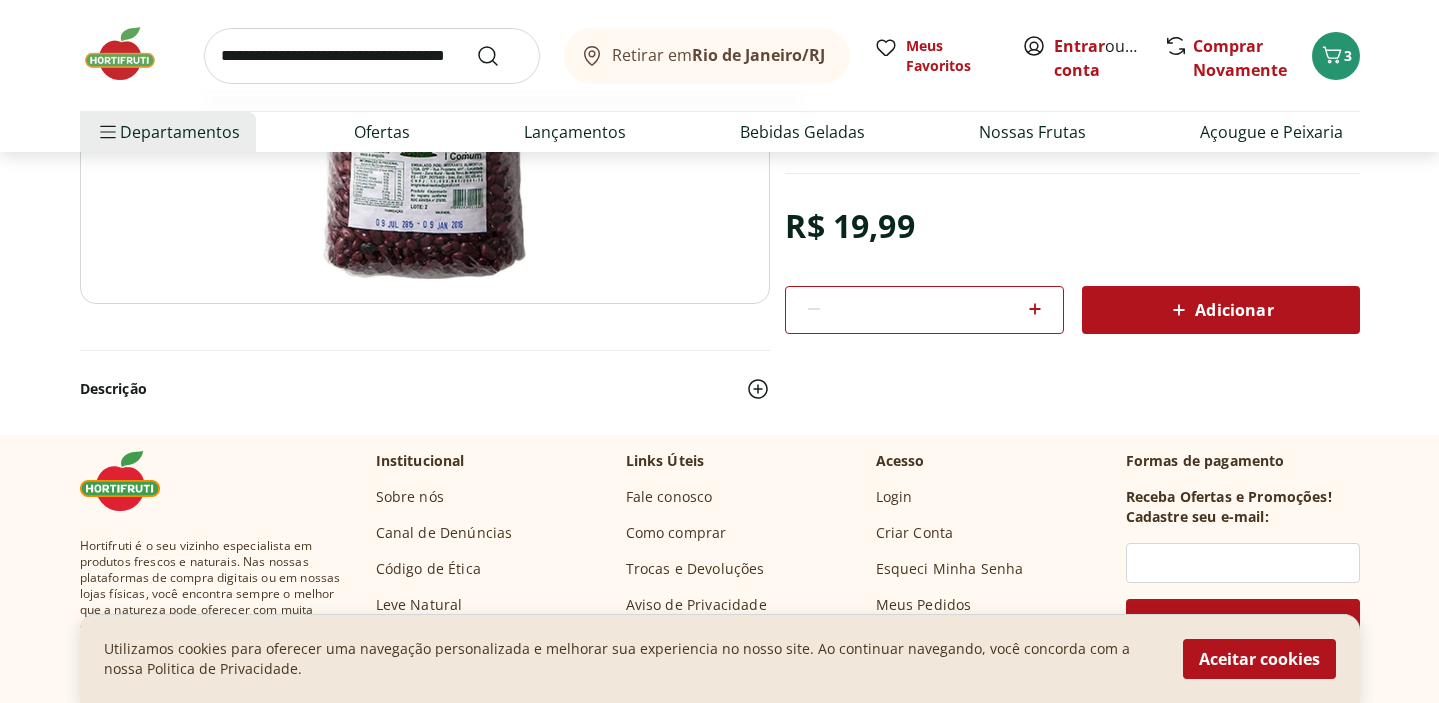 type on "**********" 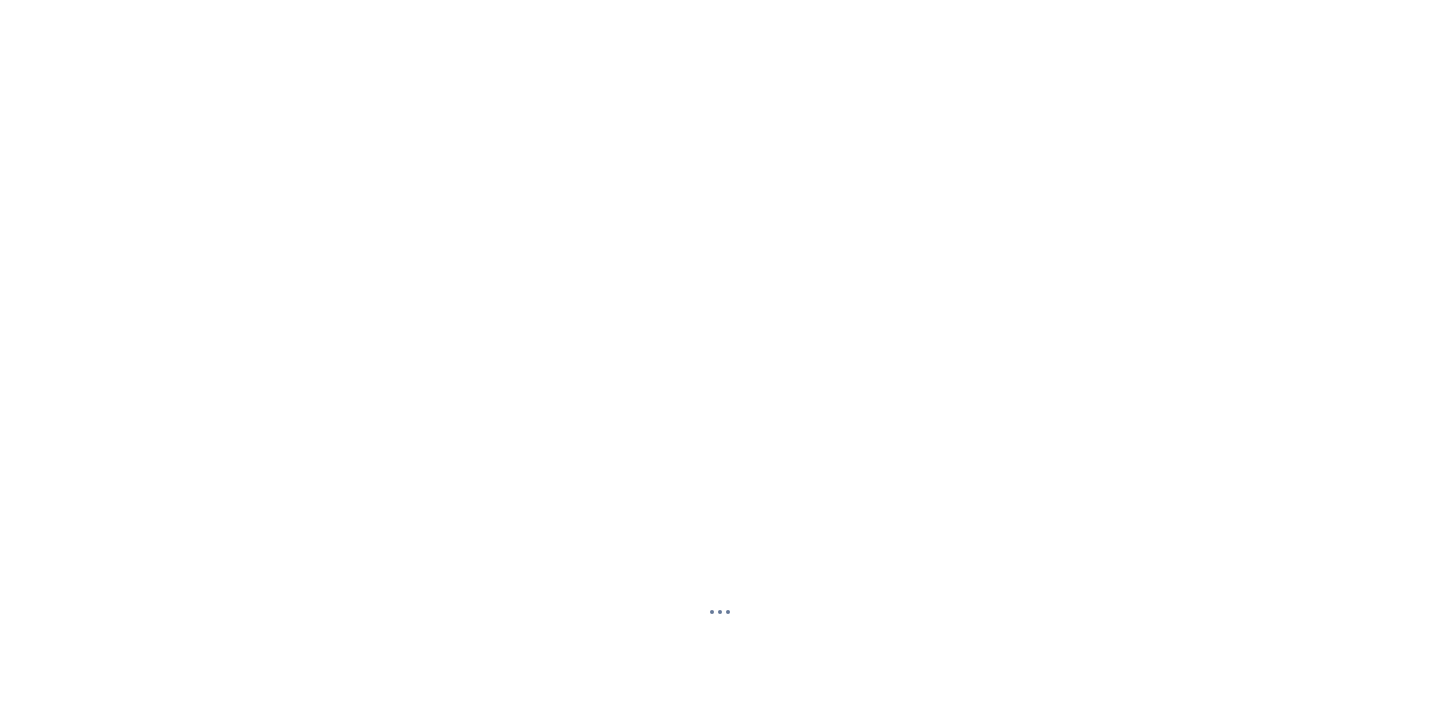 scroll, scrollTop: 0, scrollLeft: 0, axis: both 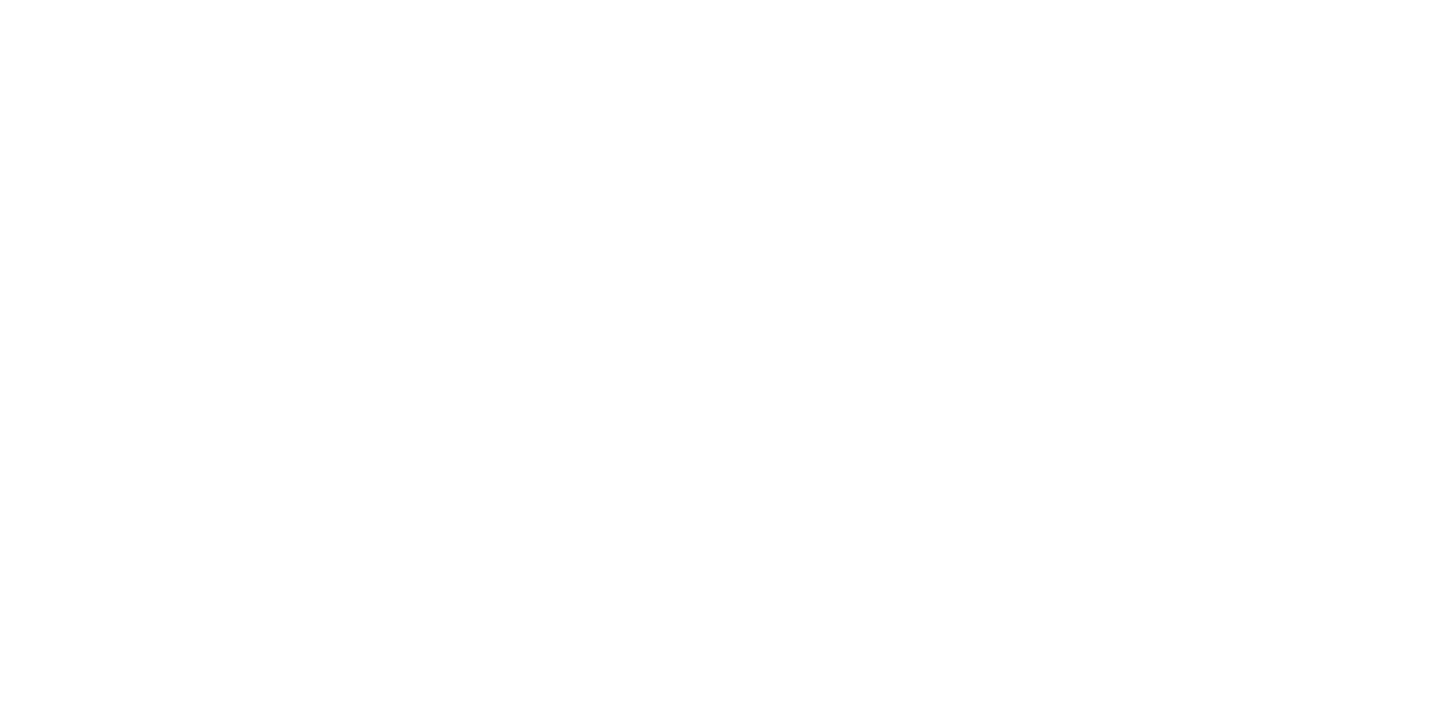 select on "**********" 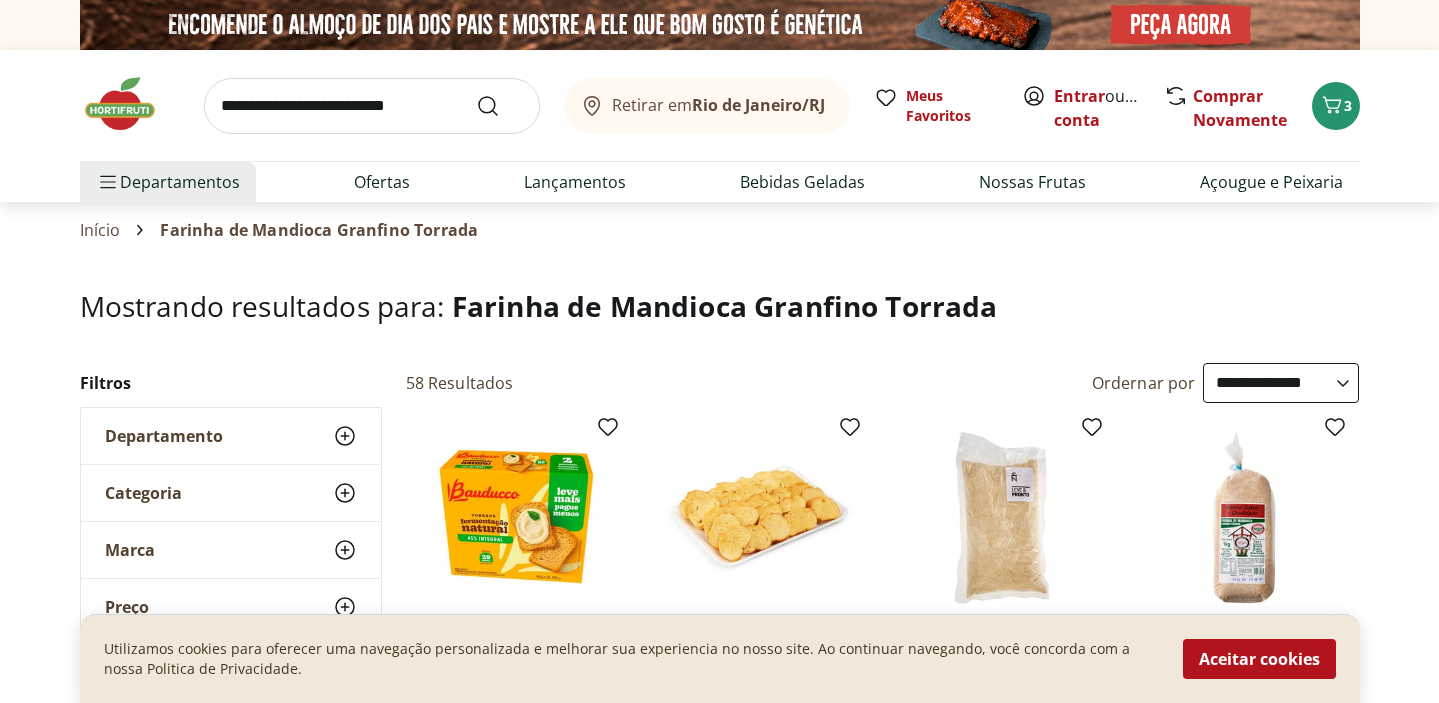 click at bounding box center (372, 106) 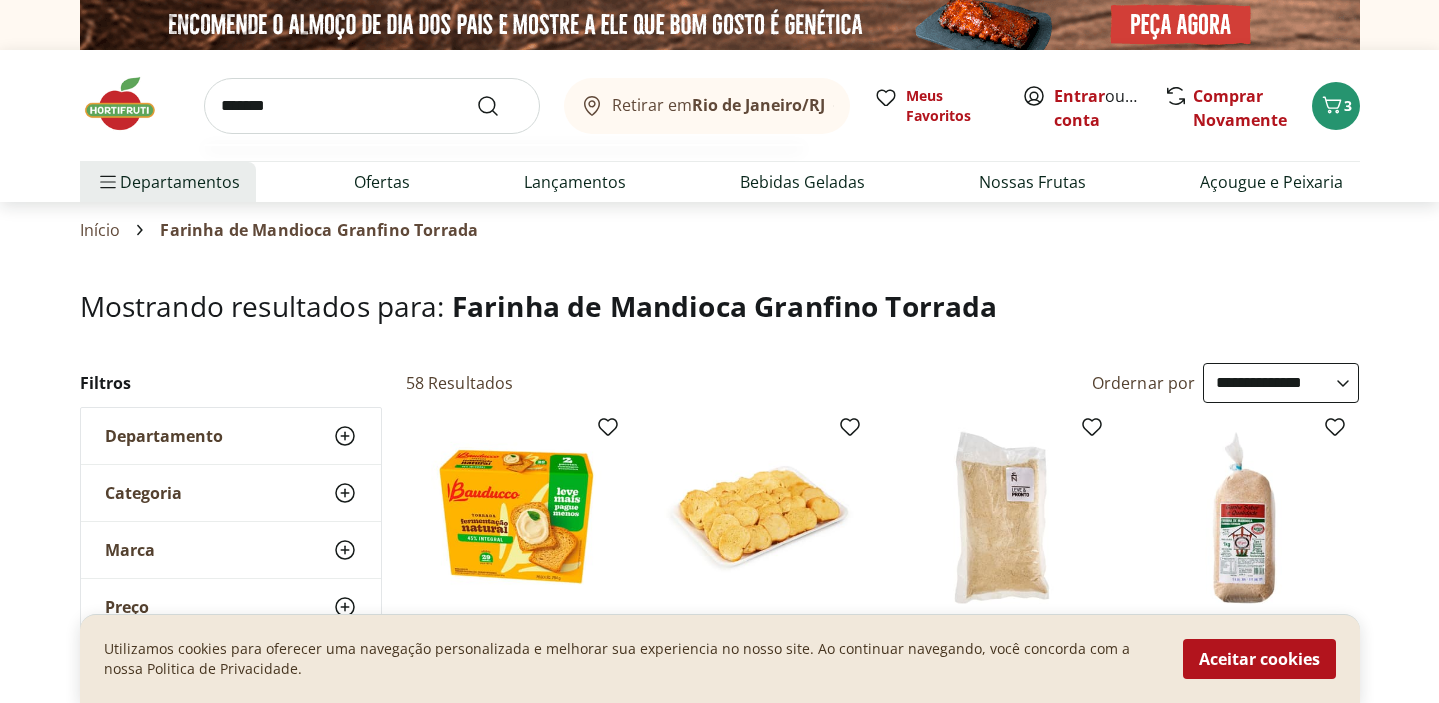 type on "*******" 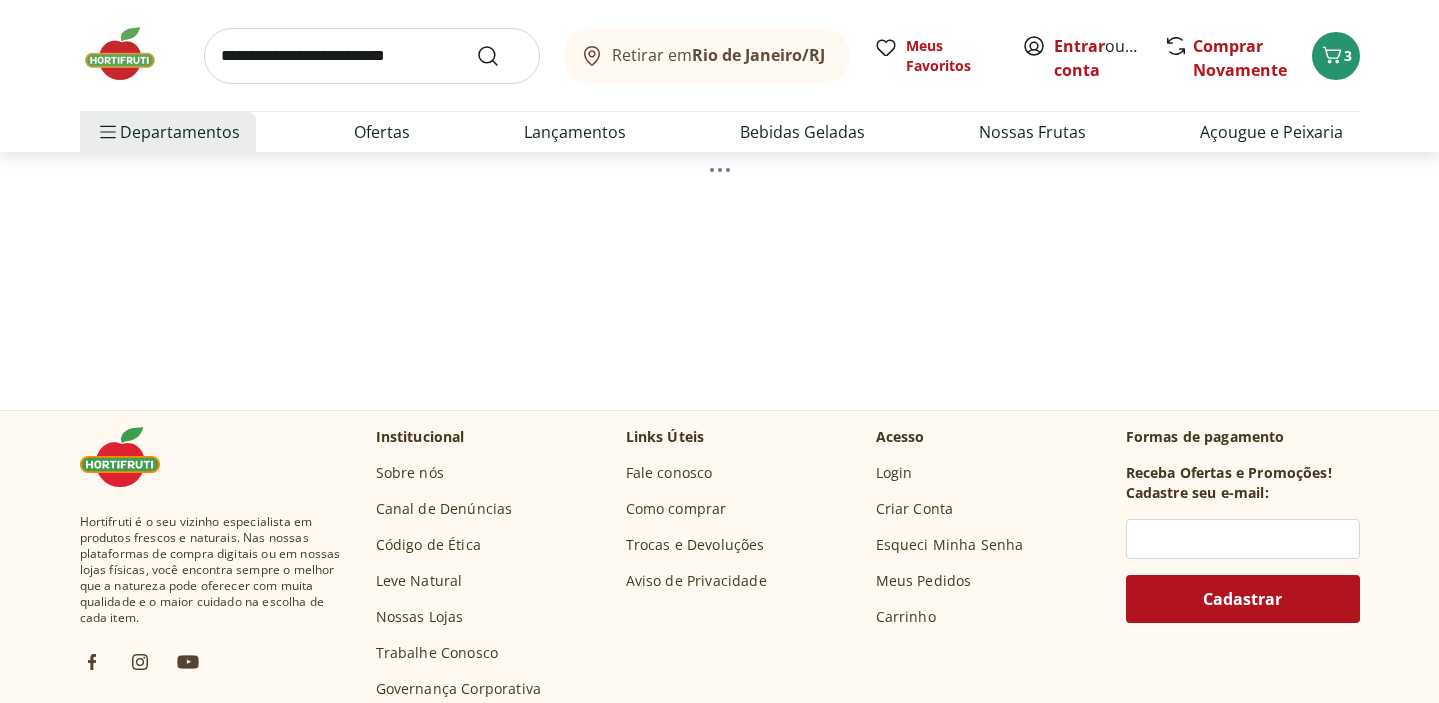 select on "**********" 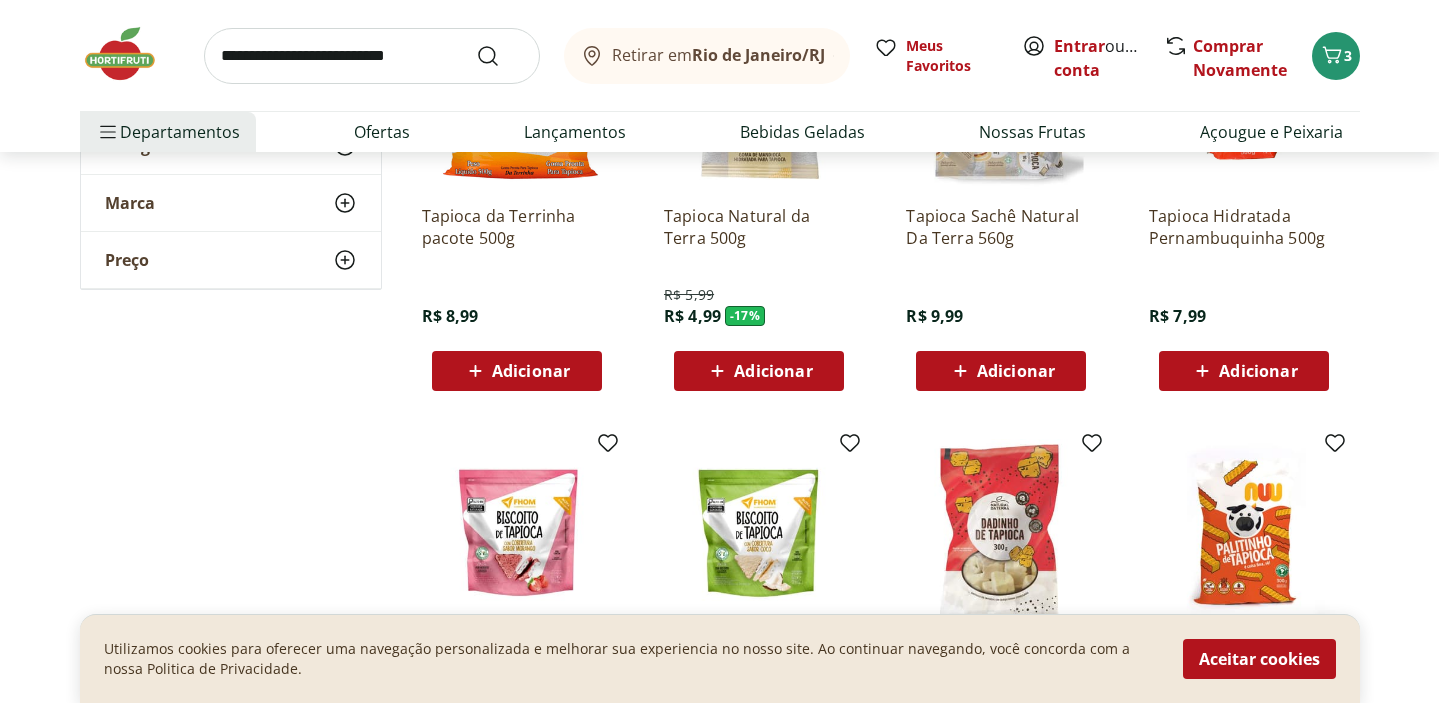 scroll, scrollTop: 0, scrollLeft: 0, axis: both 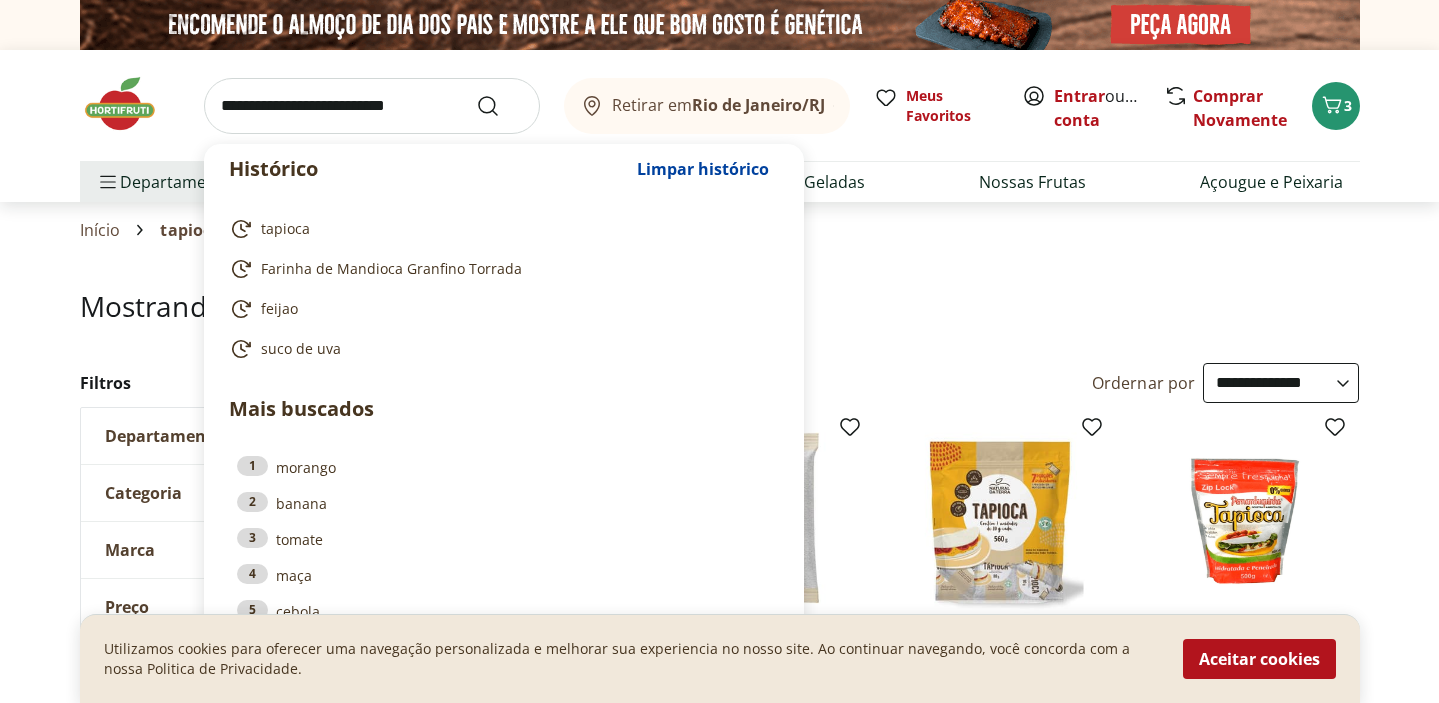 click at bounding box center (372, 106) 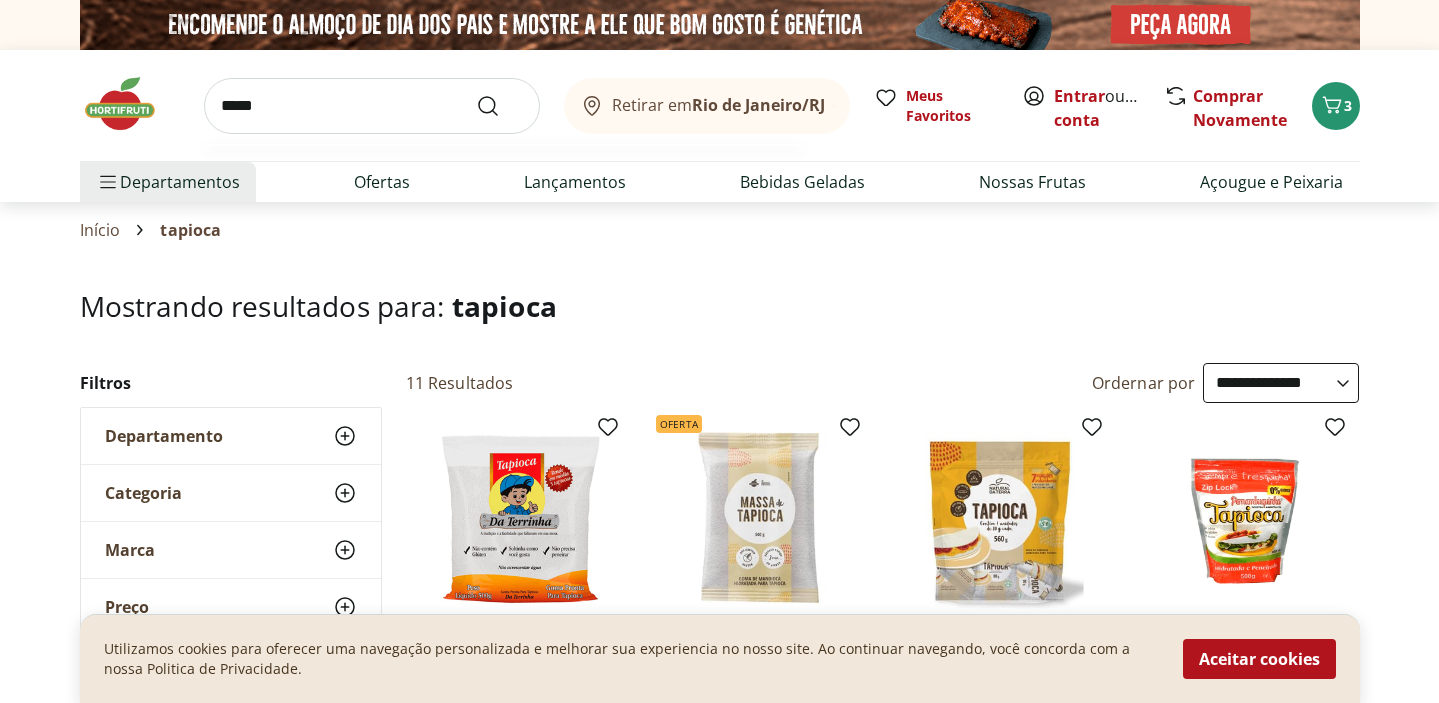 type on "*****" 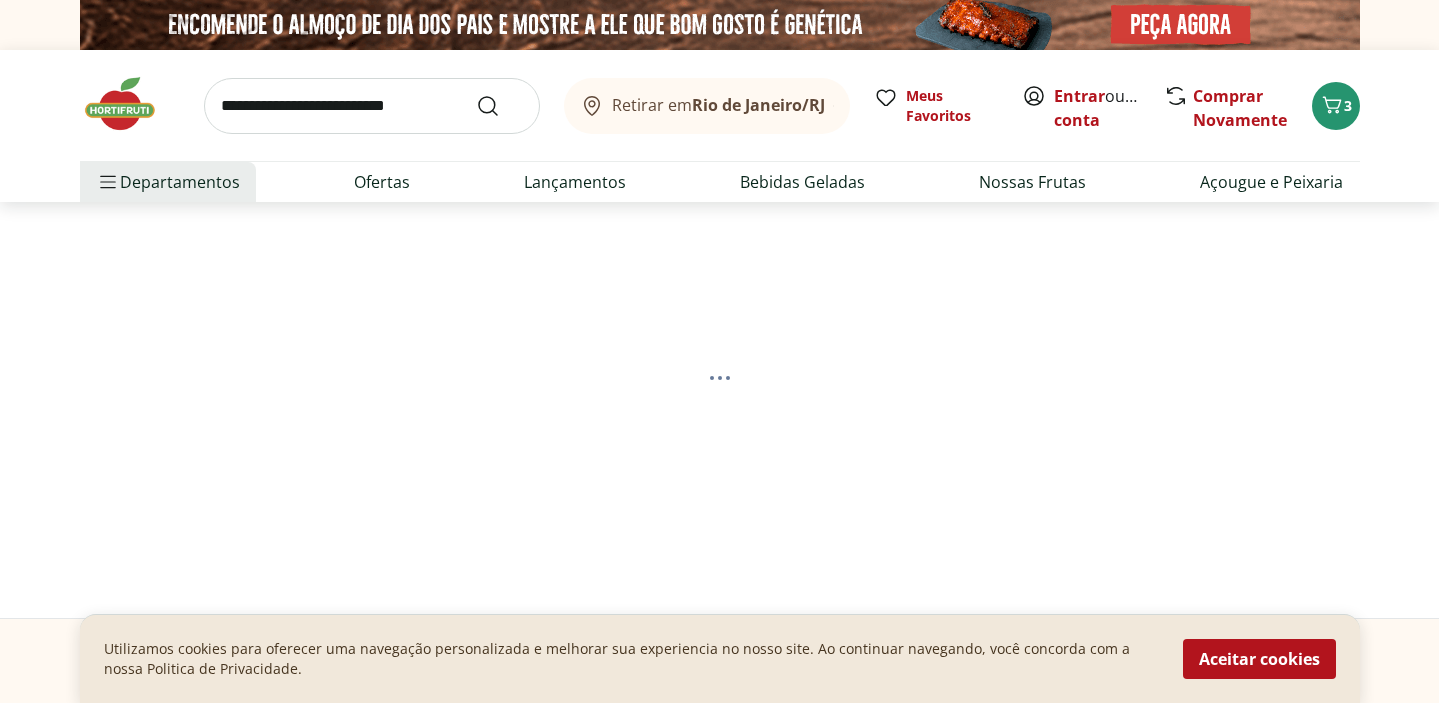 select on "**********" 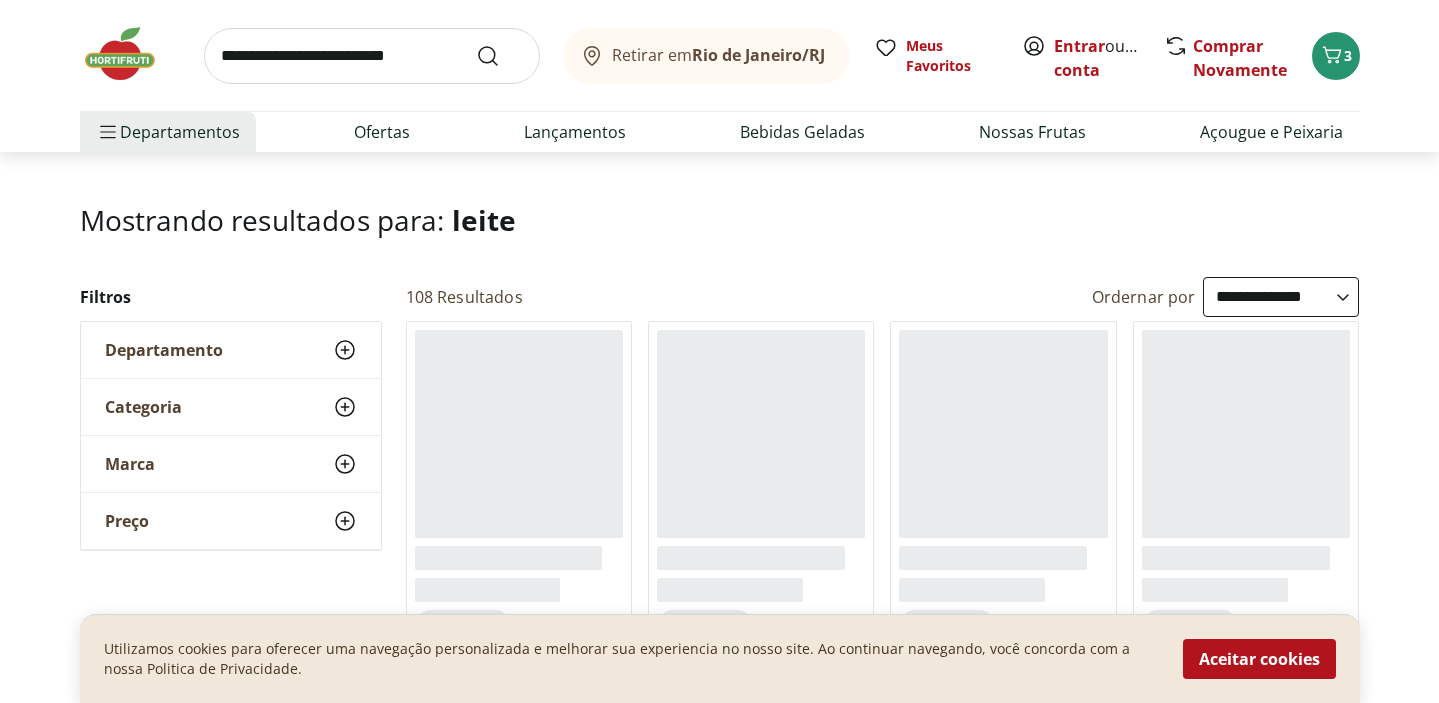 scroll, scrollTop: 149, scrollLeft: 0, axis: vertical 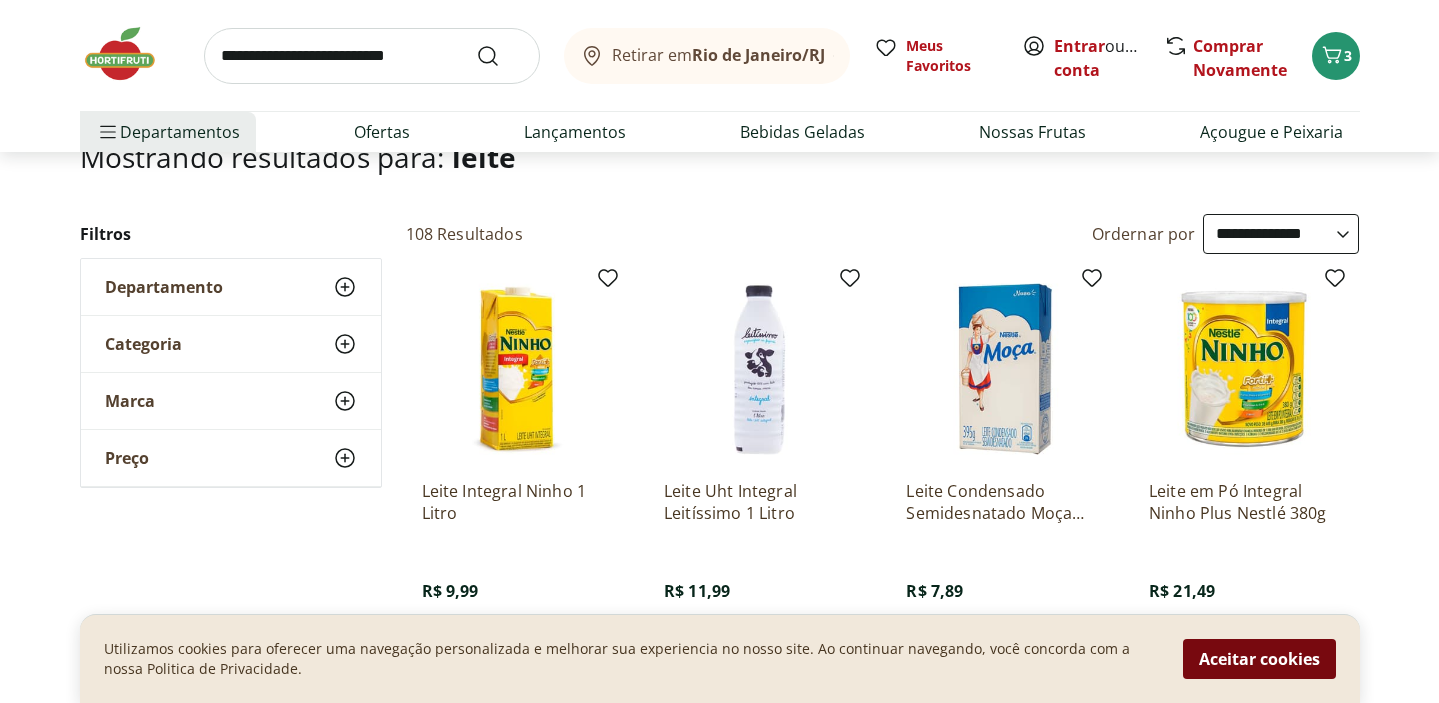 click on "Aceitar cookies" at bounding box center [1259, 659] 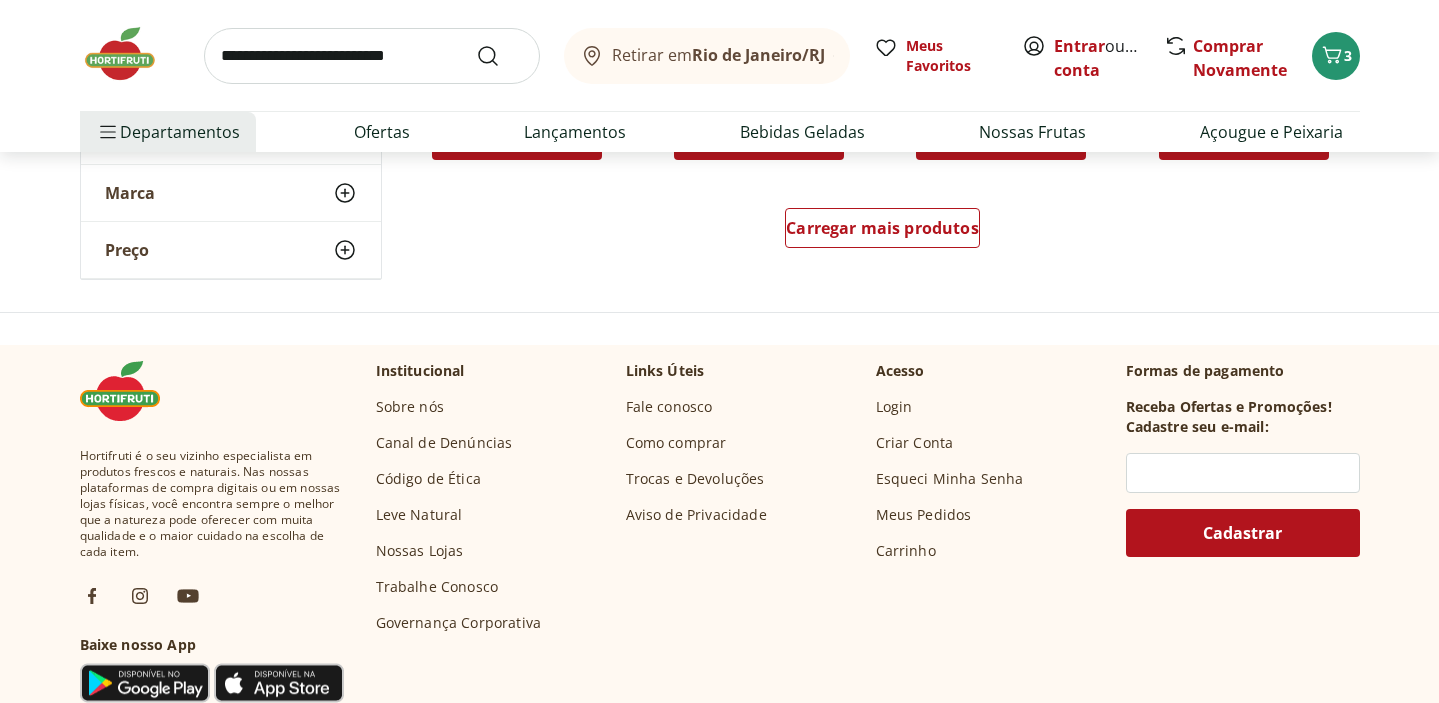 scroll, scrollTop: 1552, scrollLeft: 0, axis: vertical 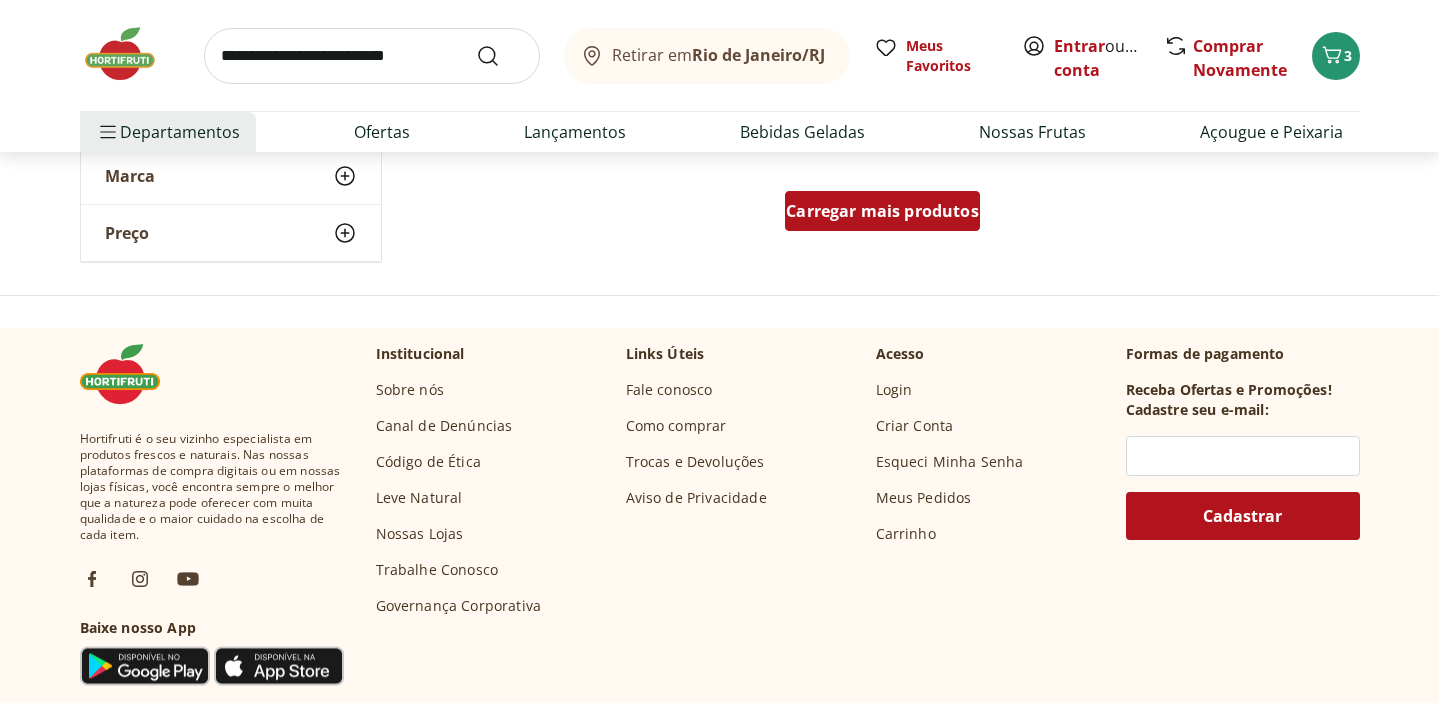 click on "Carregar mais produtos" at bounding box center (882, 211) 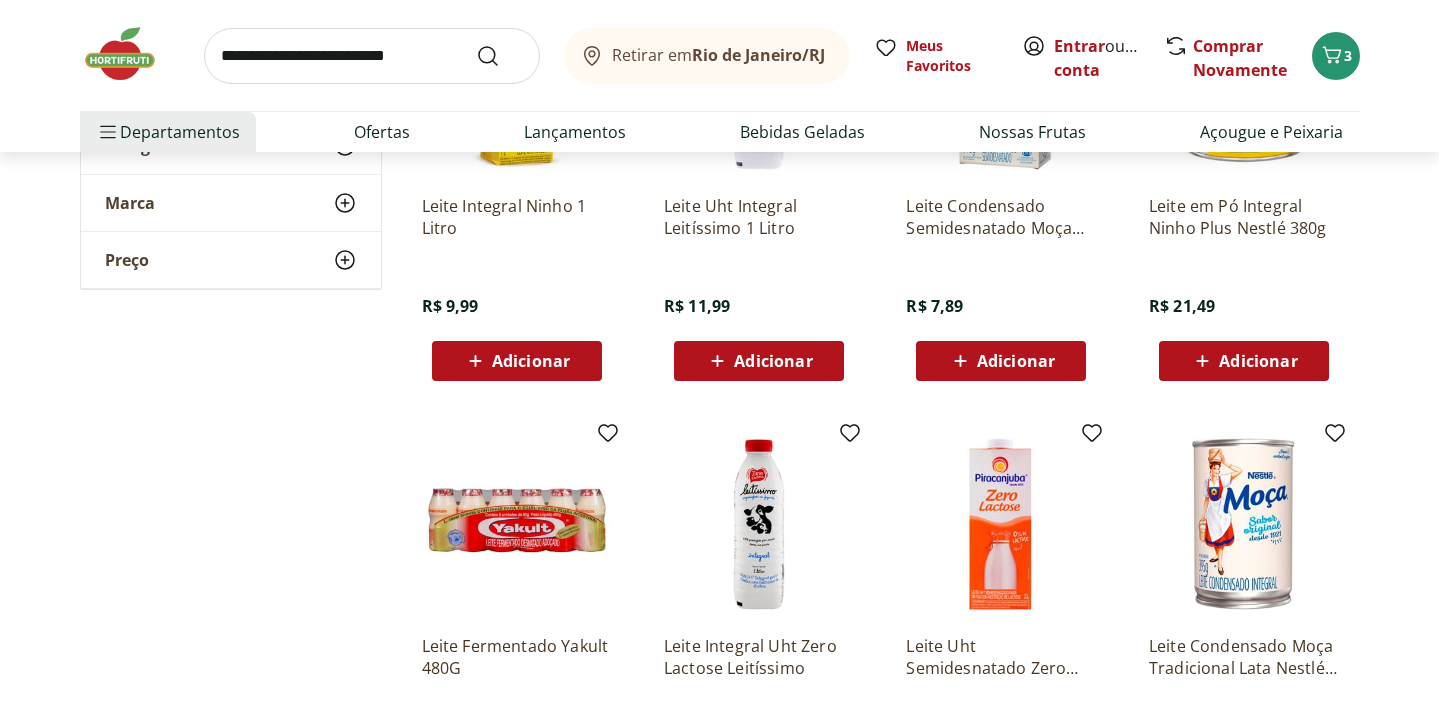 scroll, scrollTop: 0, scrollLeft: 0, axis: both 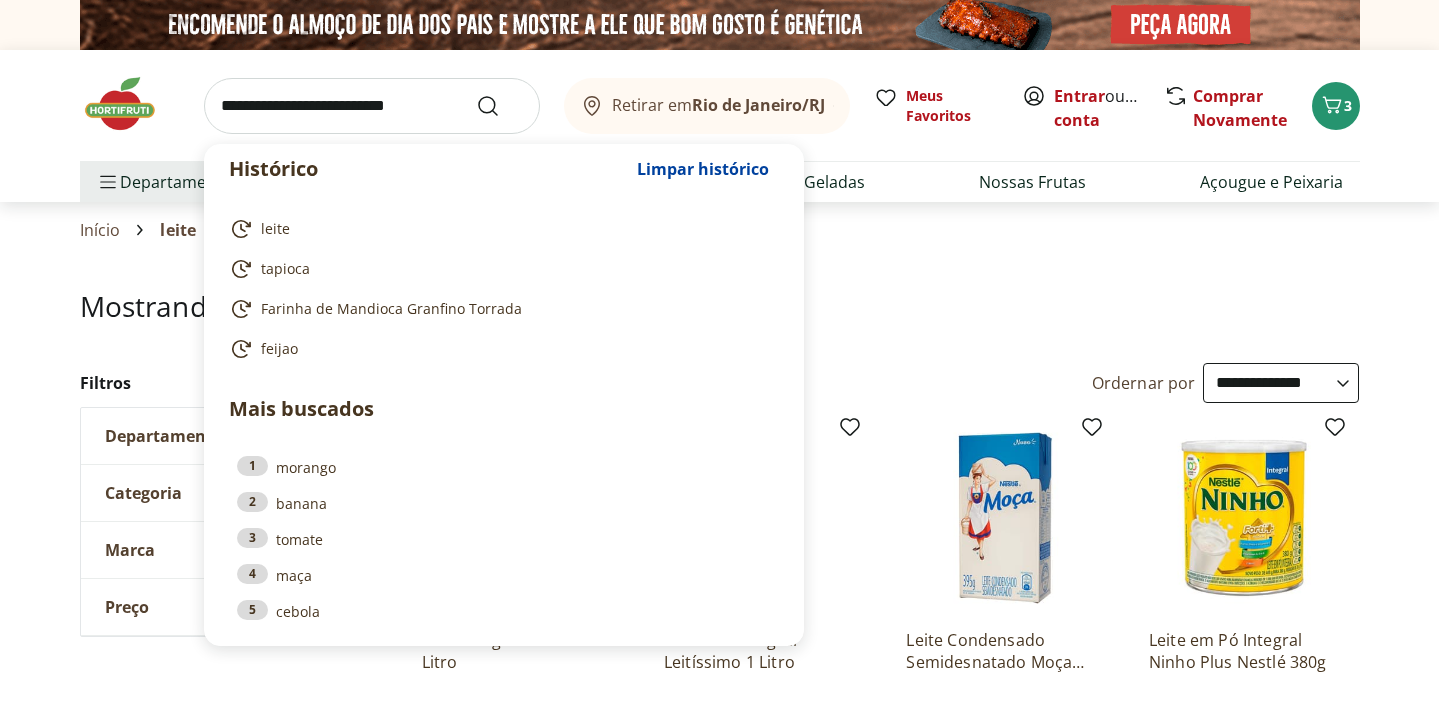 click at bounding box center (372, 106) 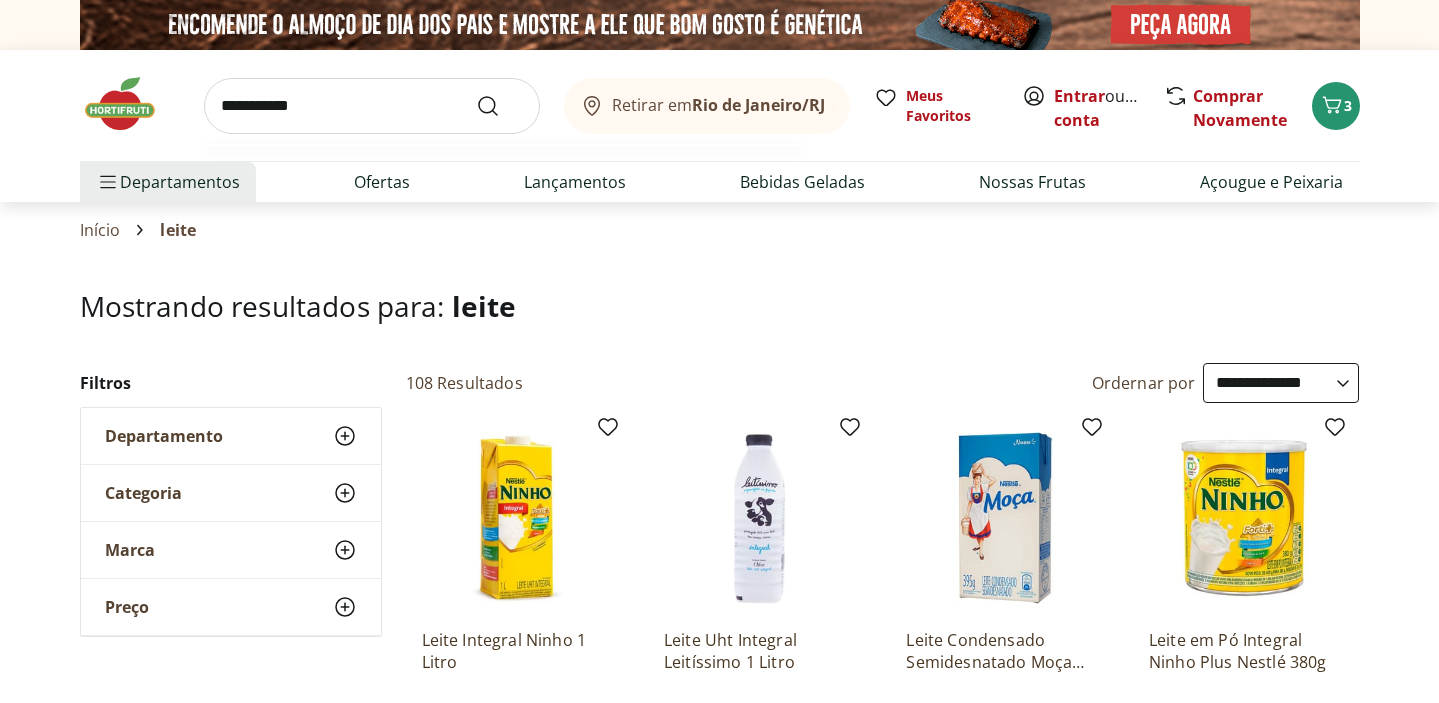 type on "**********" 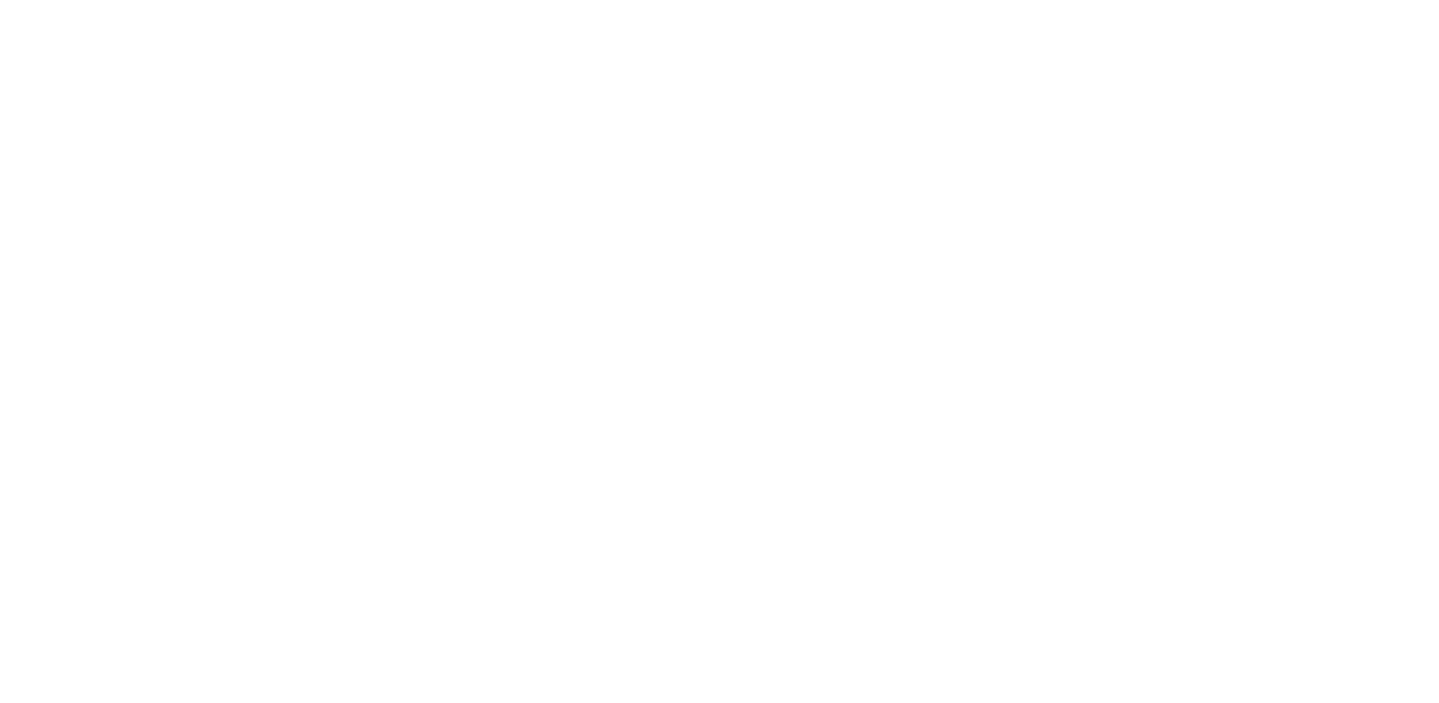 select on "**********" 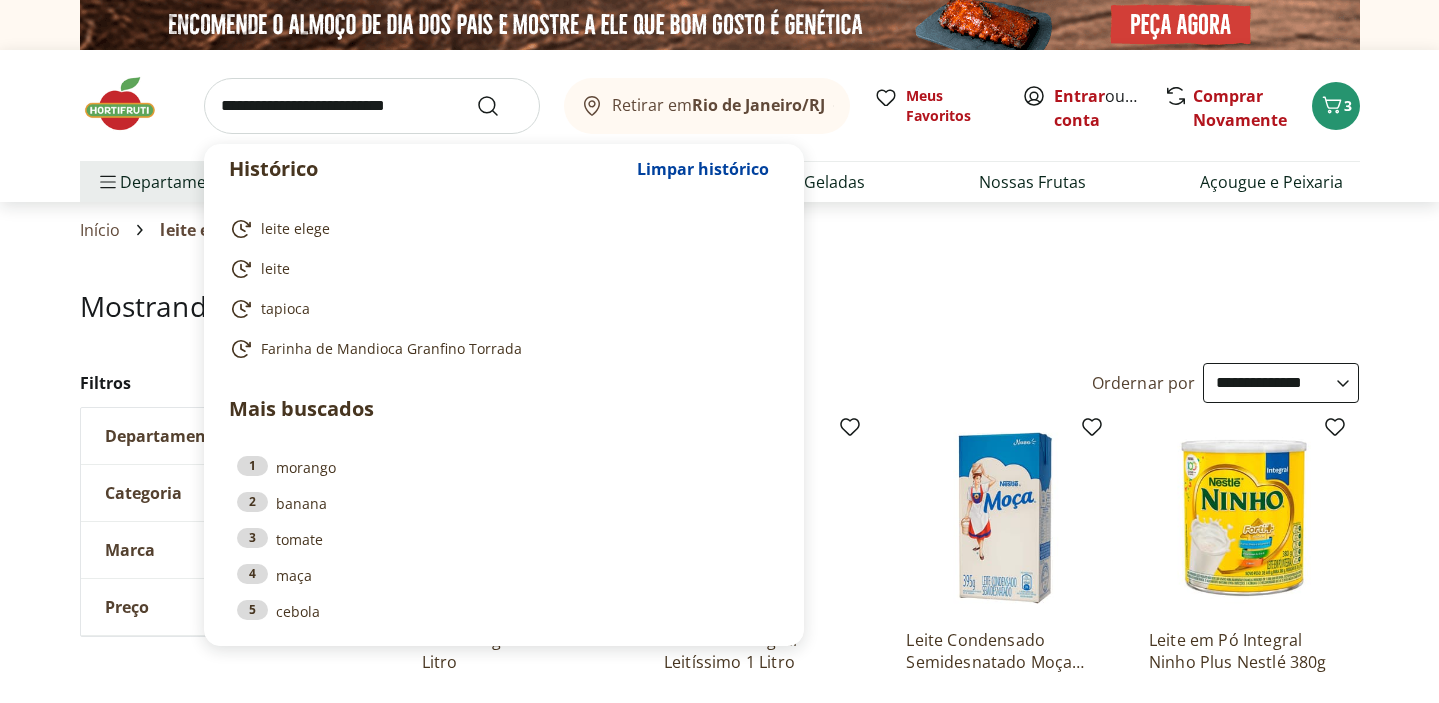 click at bounding box center (372, 106) 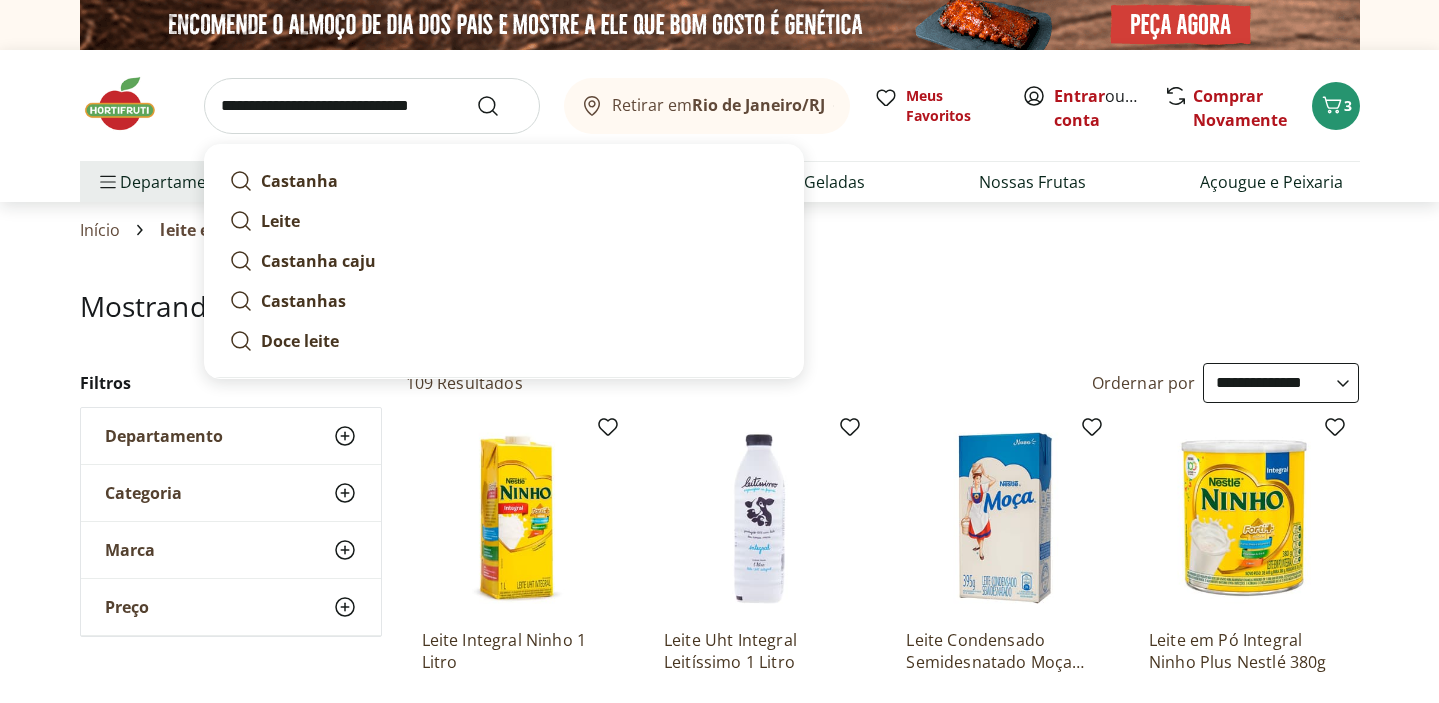 type on "**********" 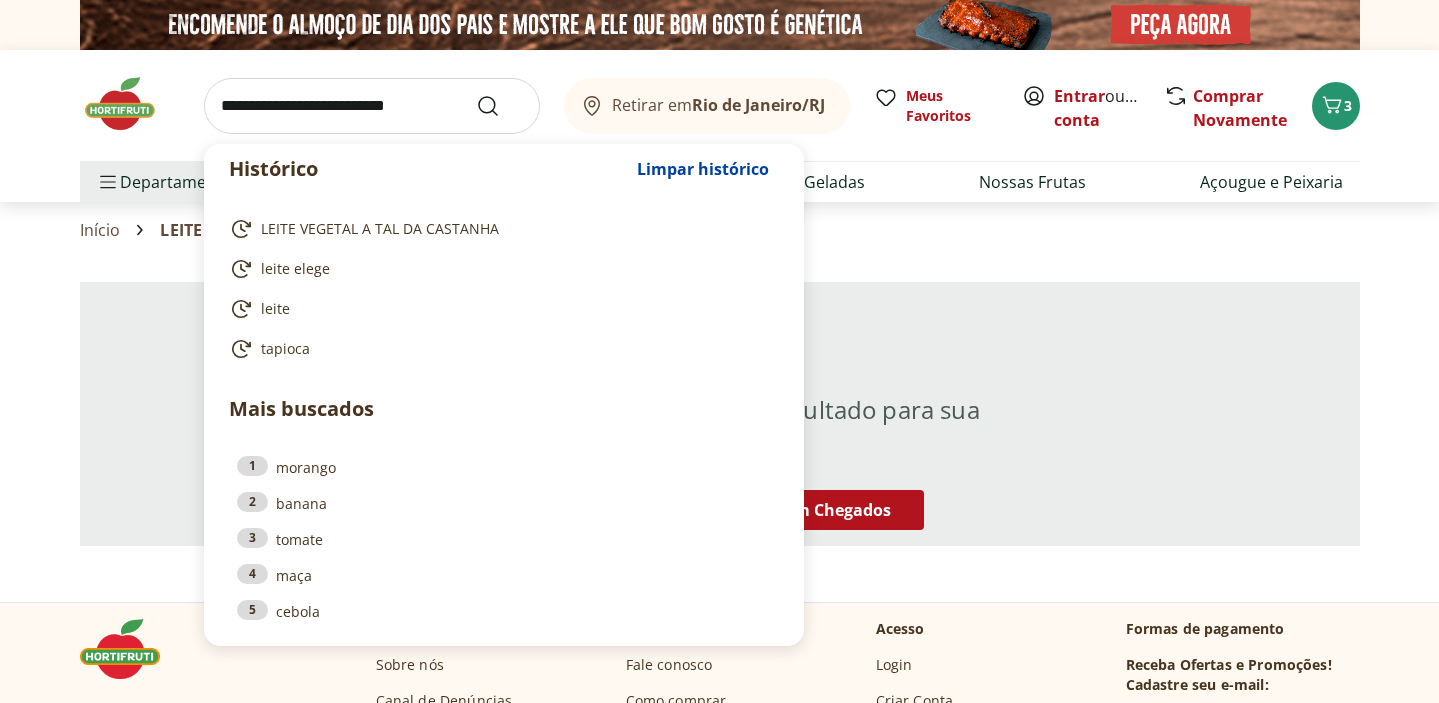 click at bounding box center (372, 106) 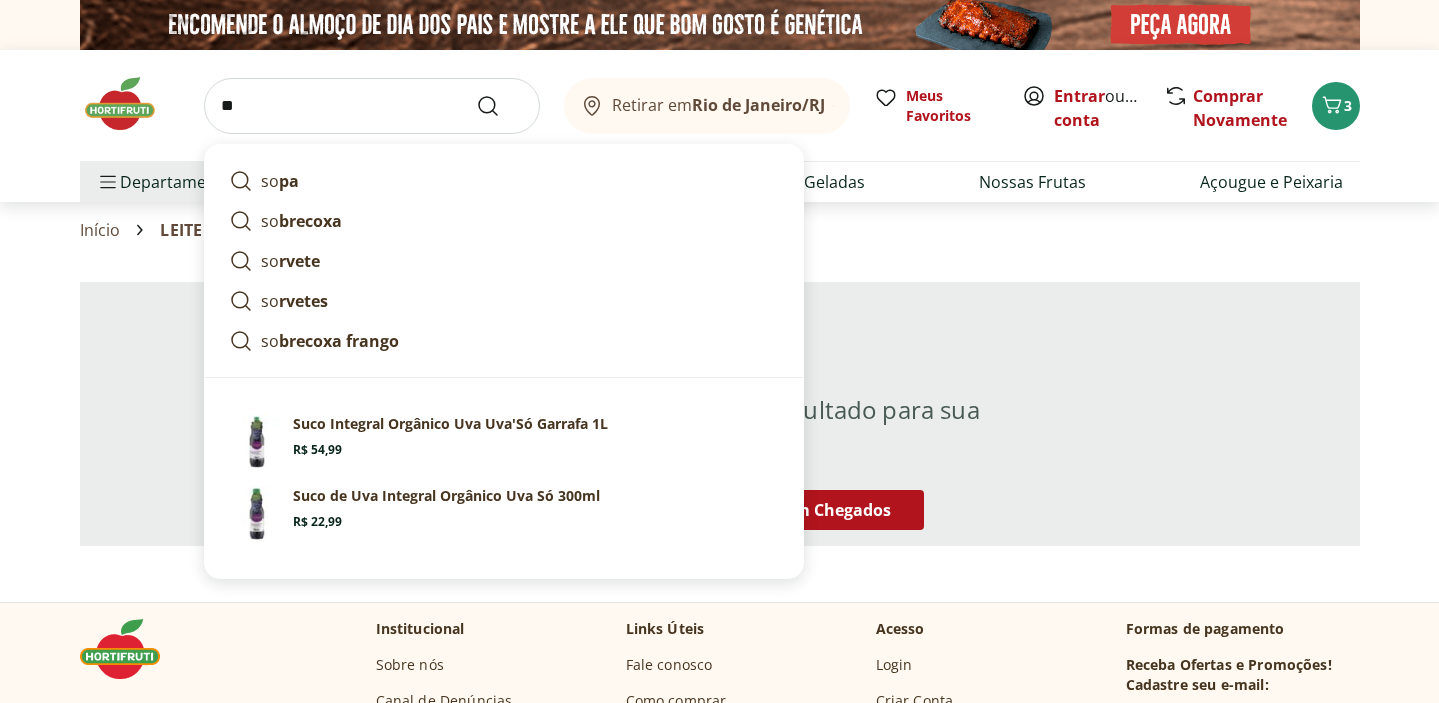 type on "*" 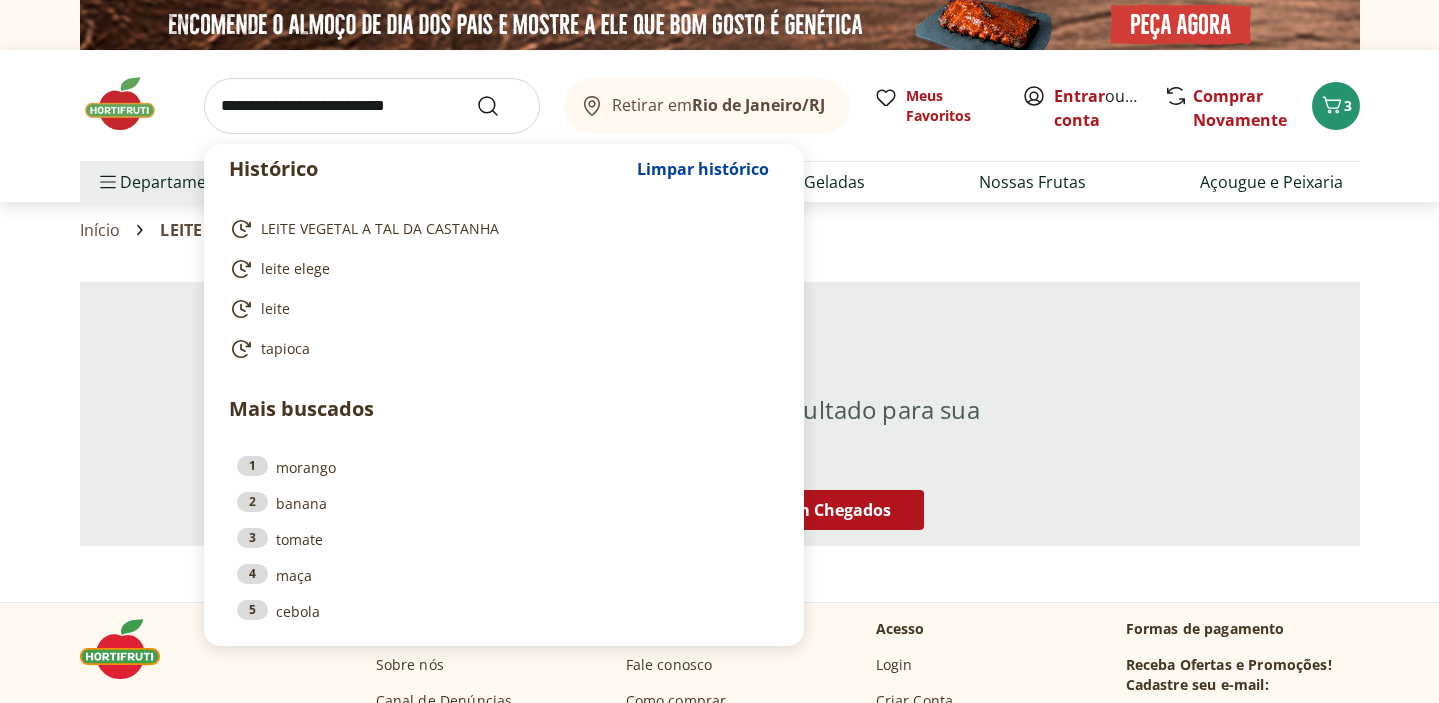 paste on "**********" 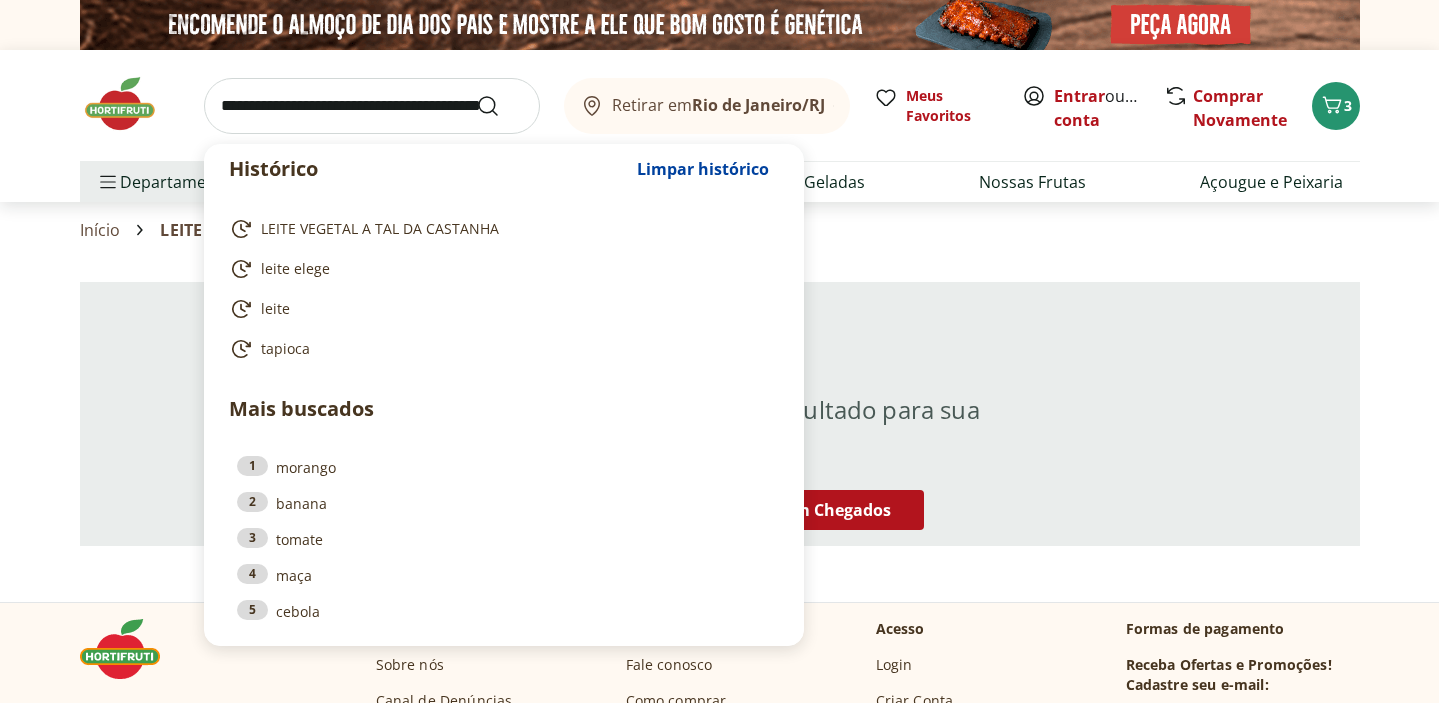 scroll, scrollTop: 0, scrollLeft: 31, axis: horizontal 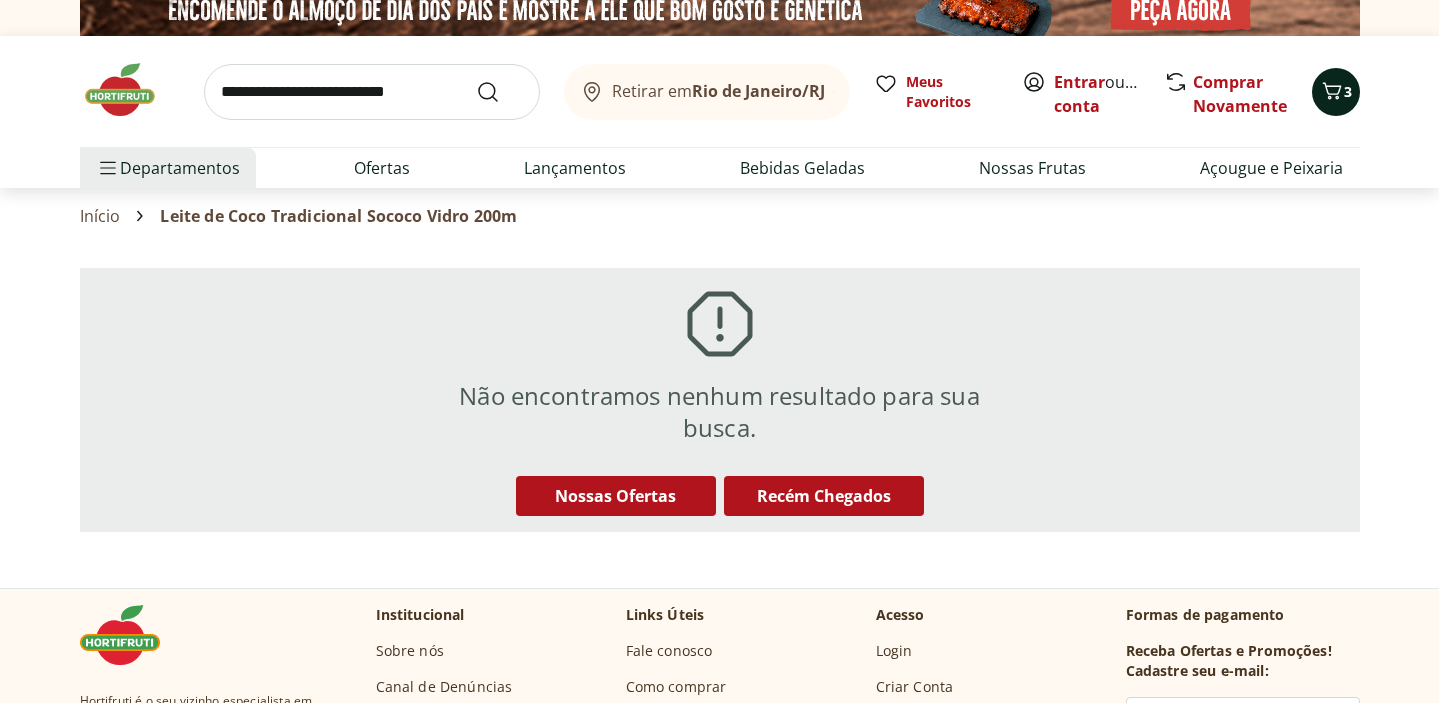 click 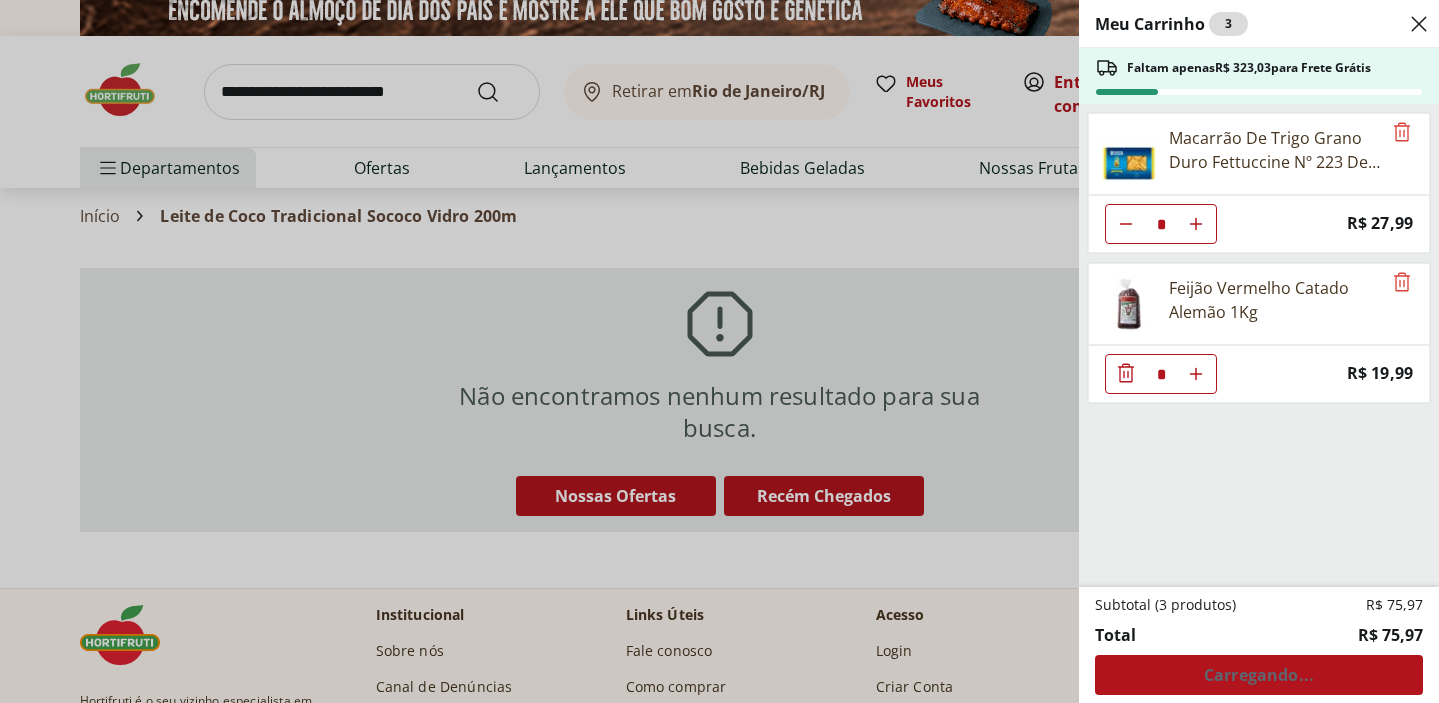 click on "Meu Carrinho 3 Faltam apenas  R$ 323,03  para Frete Grátis Macarrão De Trigo Grano Duro Fettuccine Nº 223 De Cecco Pacote 500G * Price: R$ 27,99 Feijão Vermelho Catado Alemão 1Kg * Price: R$ 19,99 Subtotal (3 produtos) R$ 75,97 Total R$ 75,97 Carregando..." at bounding box center [719, 351] 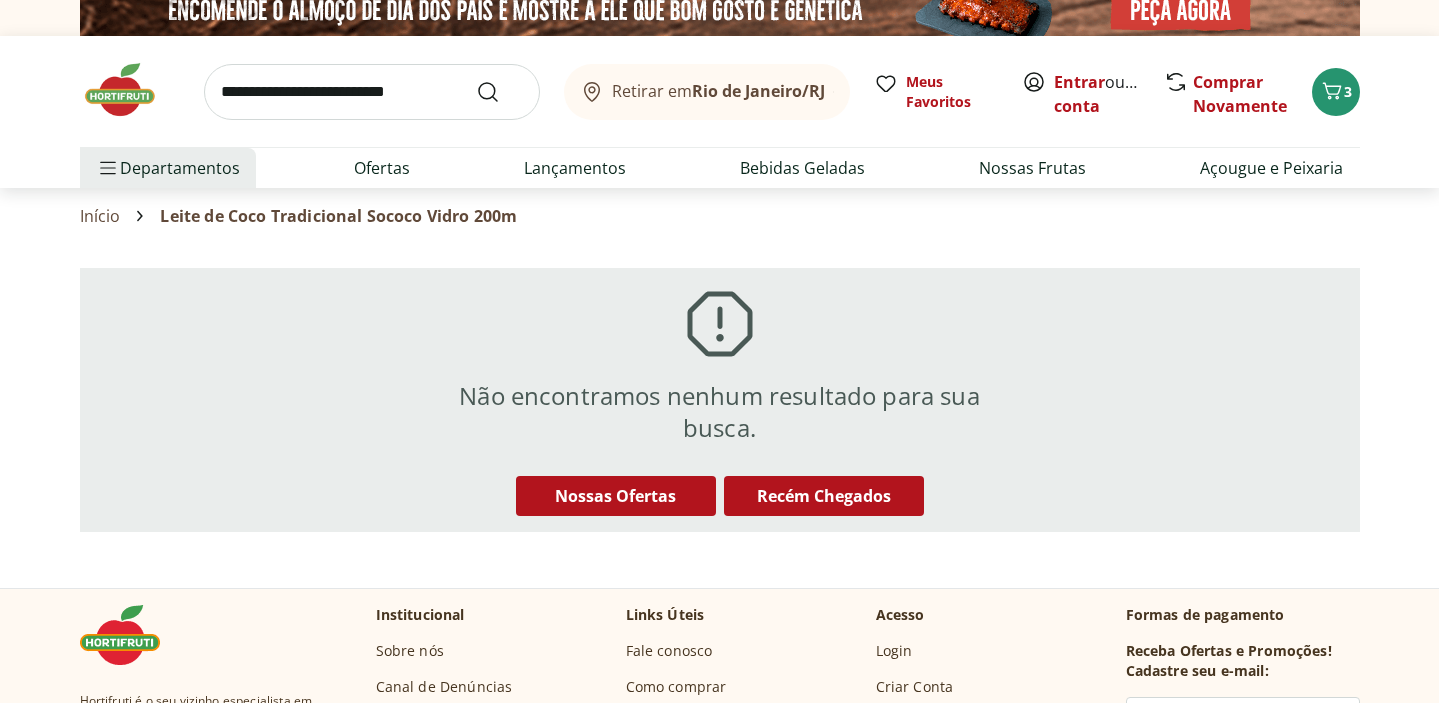 scroll, scrollTop: 0, scrollLeft: 0, axis: both 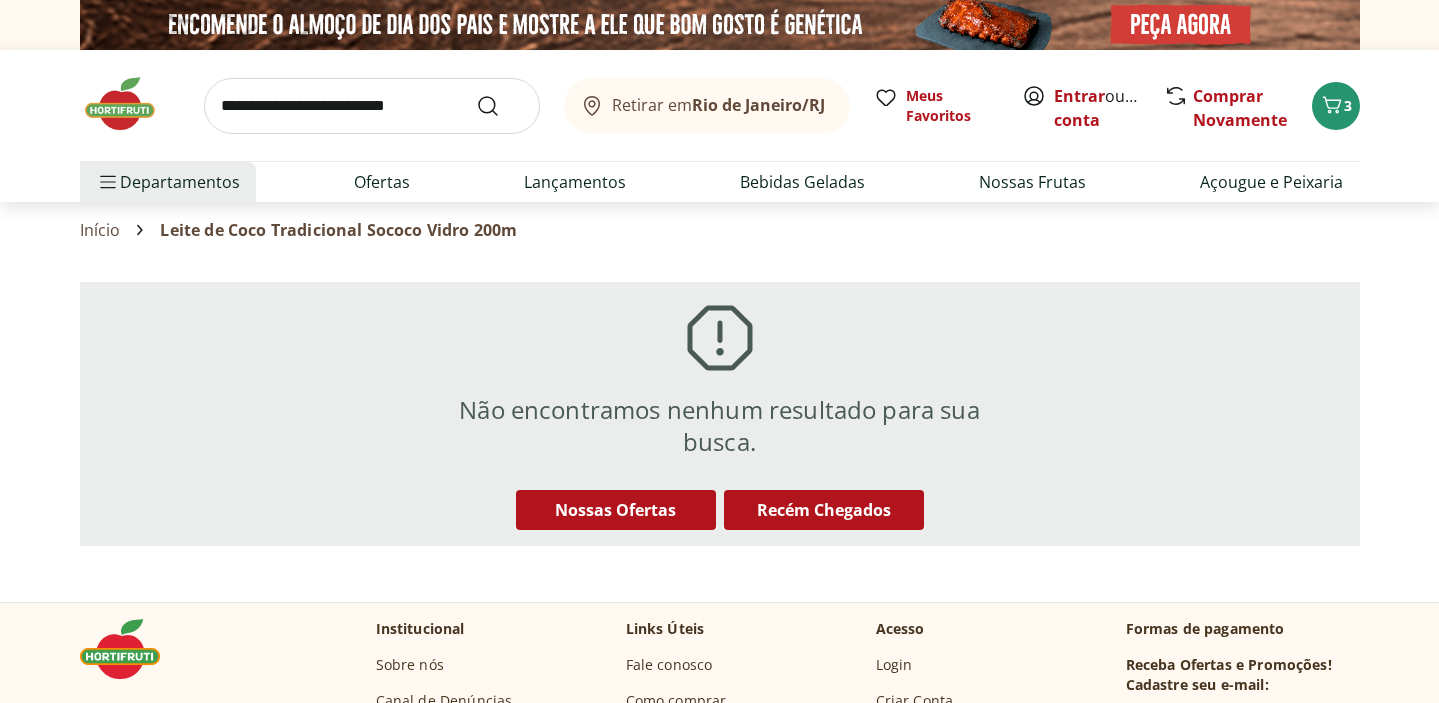 click at bounding box center [372, 106] 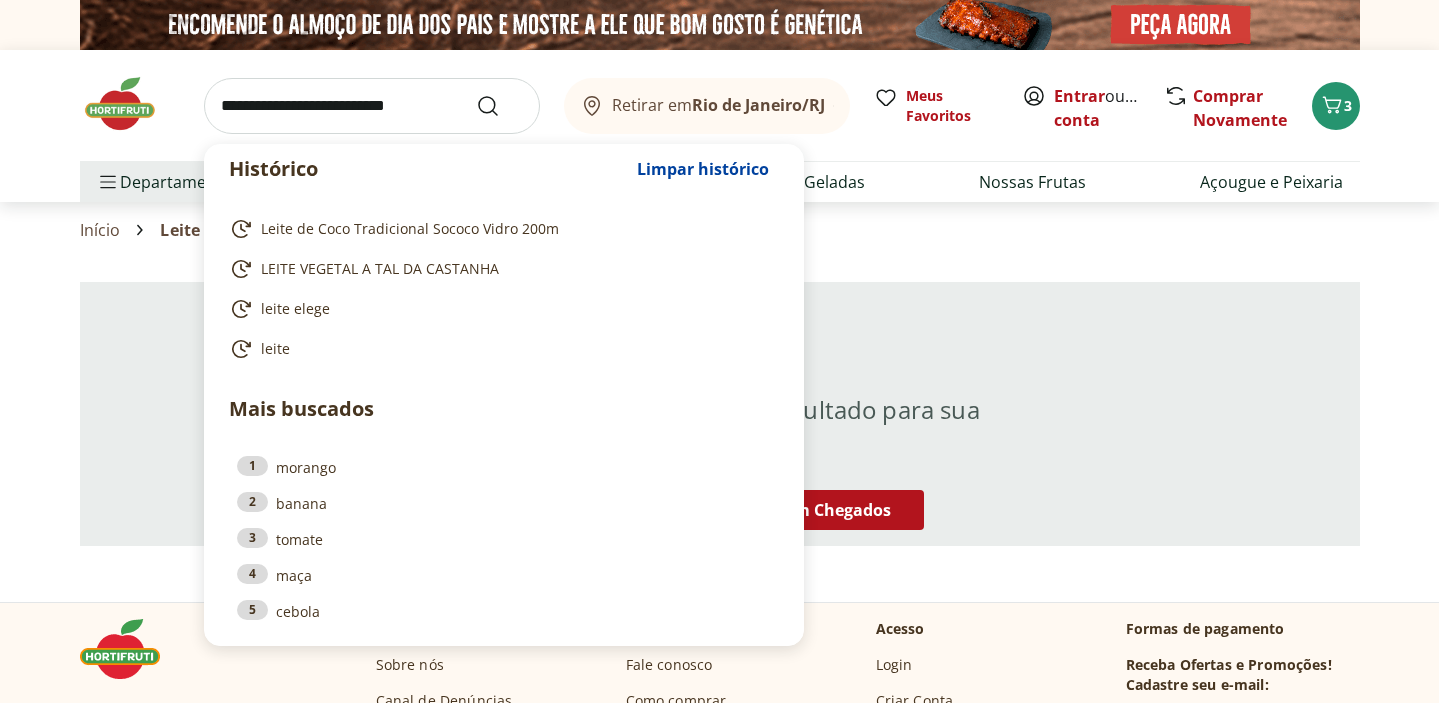paste on "**********" 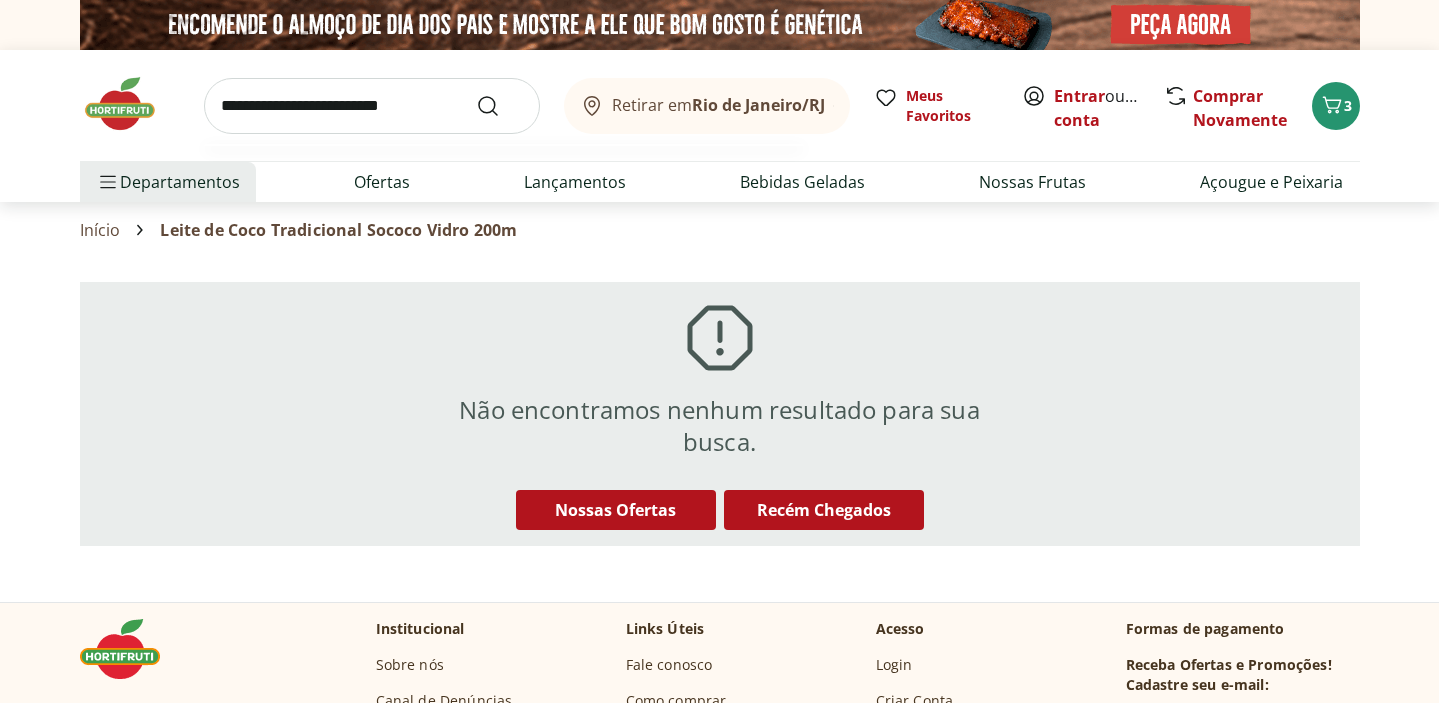 type on "**********" 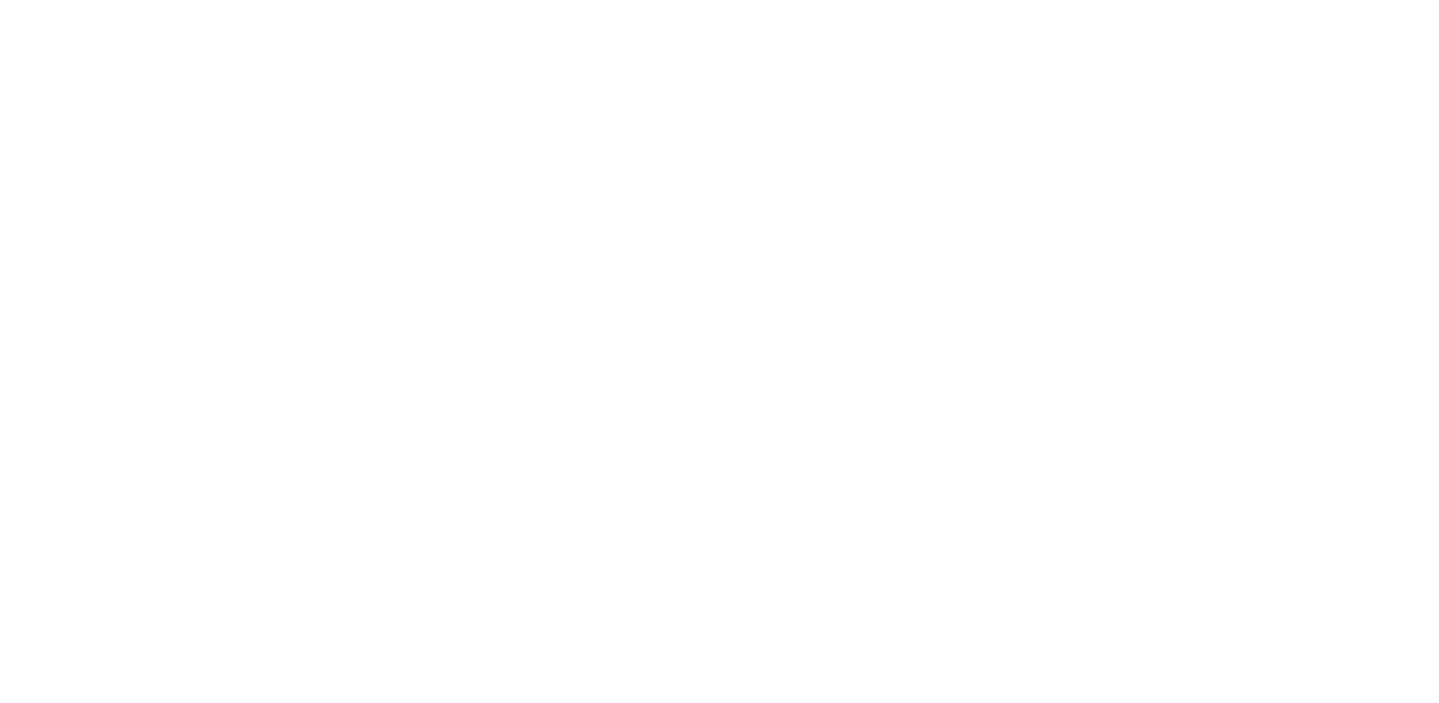 select on "**********" 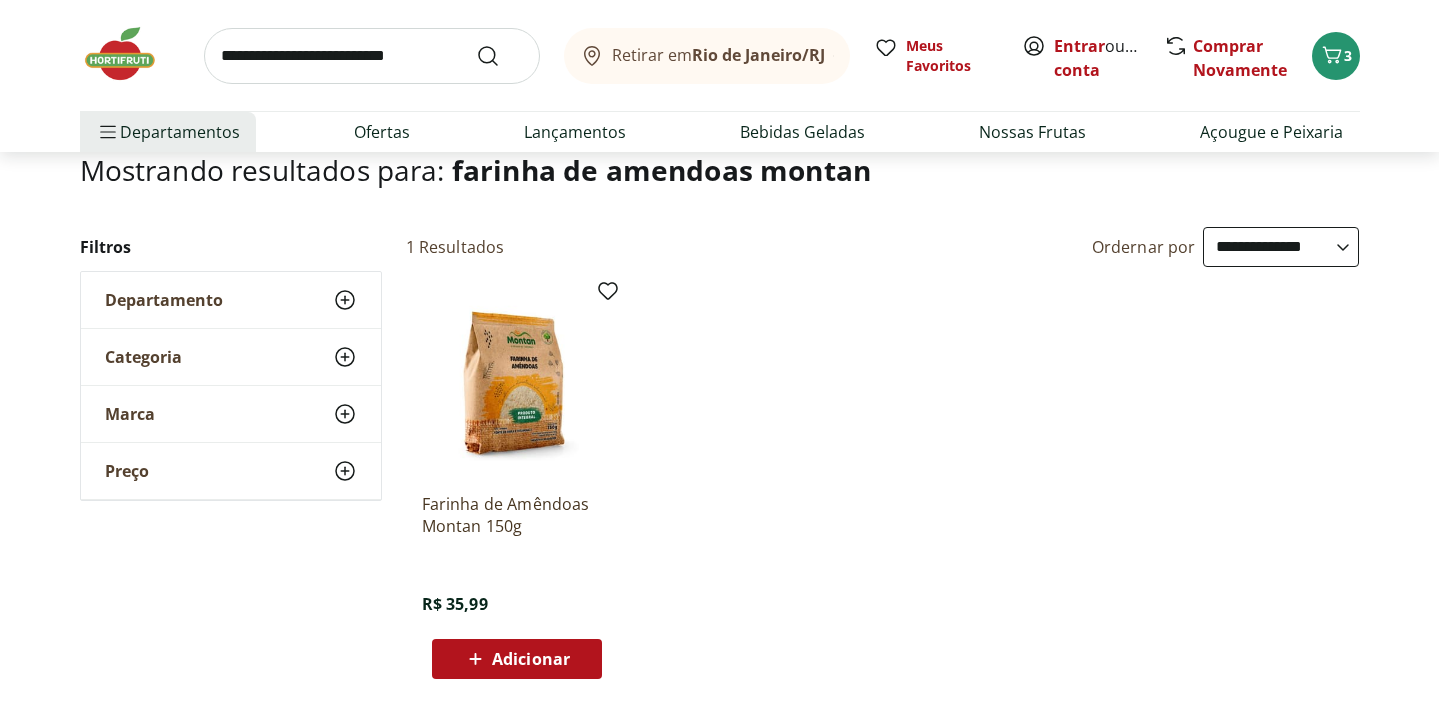 scroll, scrollTop: 151, scrollLeft: 0, axis: vertical 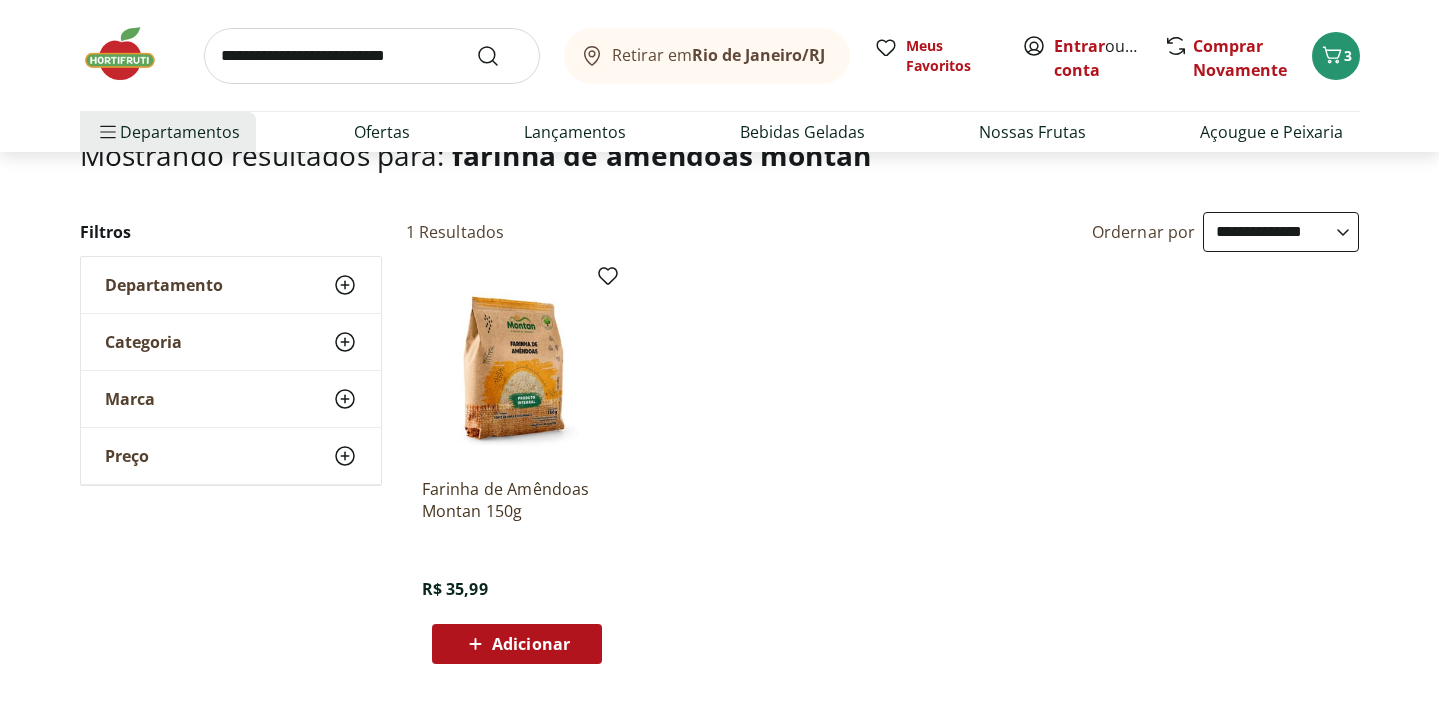 click on "Adicionar" at bounding box center [517, 644] 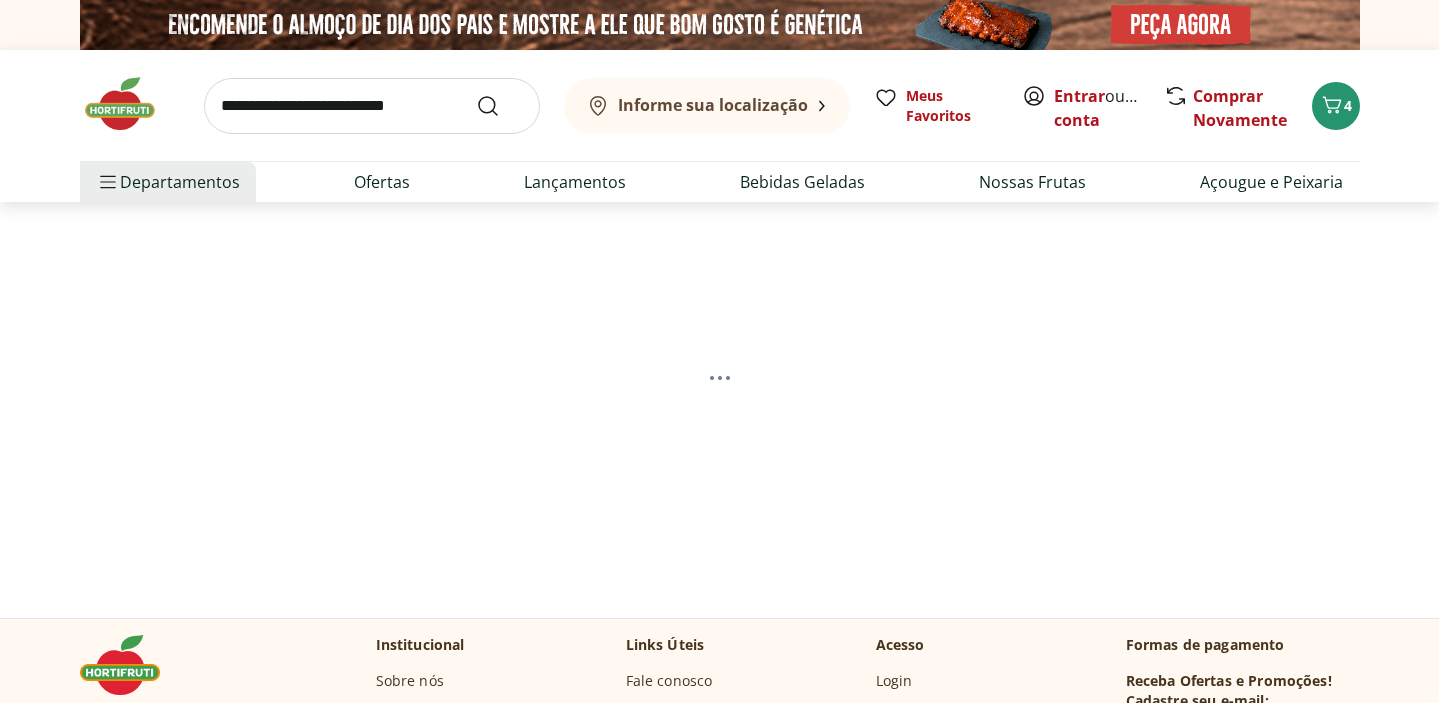 scroll, scrollTop: 0, scrollLeft: 0, axis: both 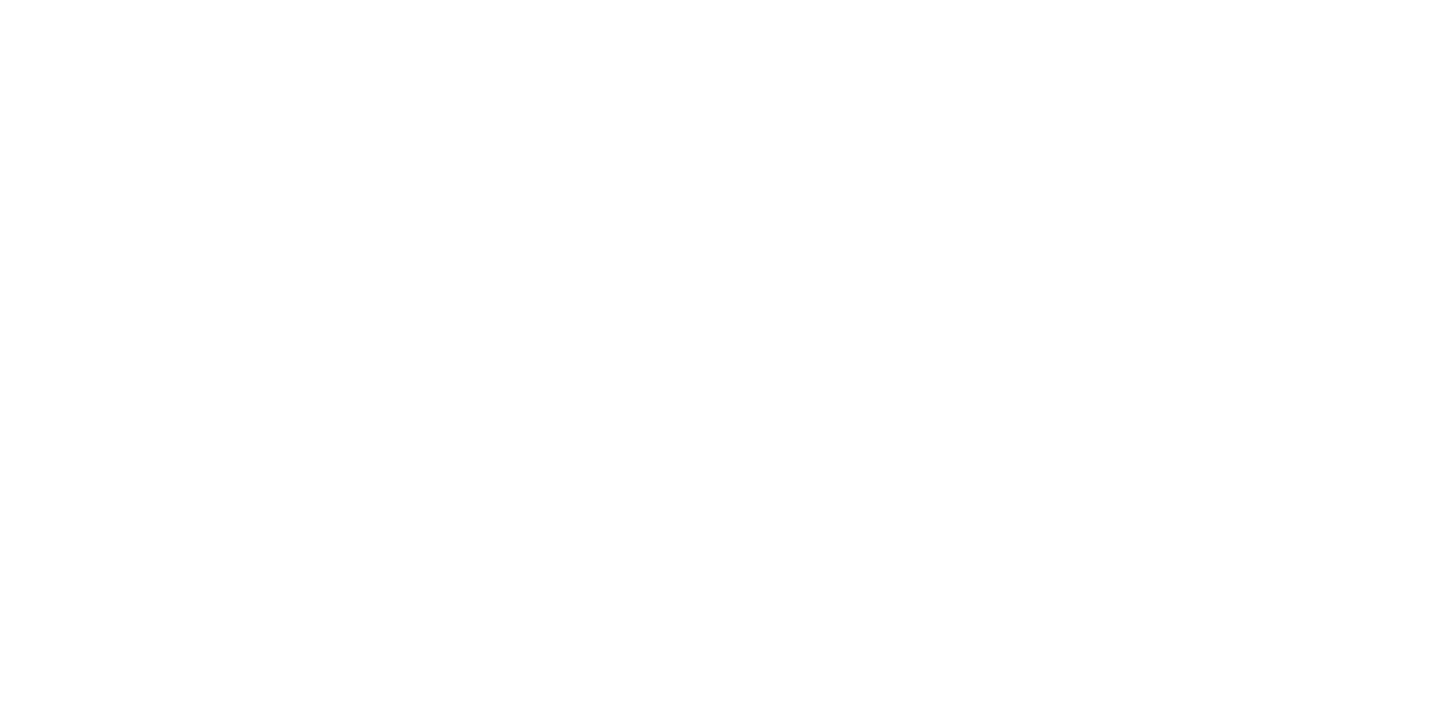 select on "**********" 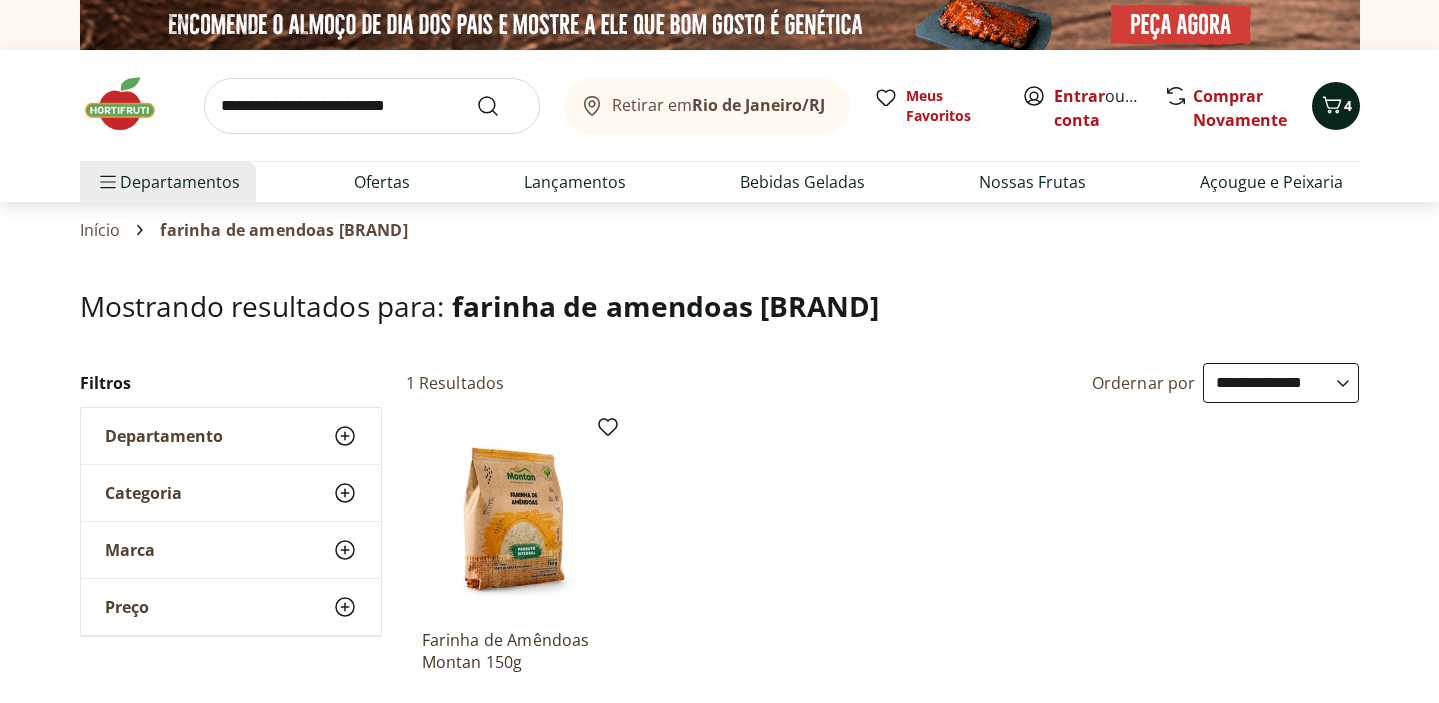 click 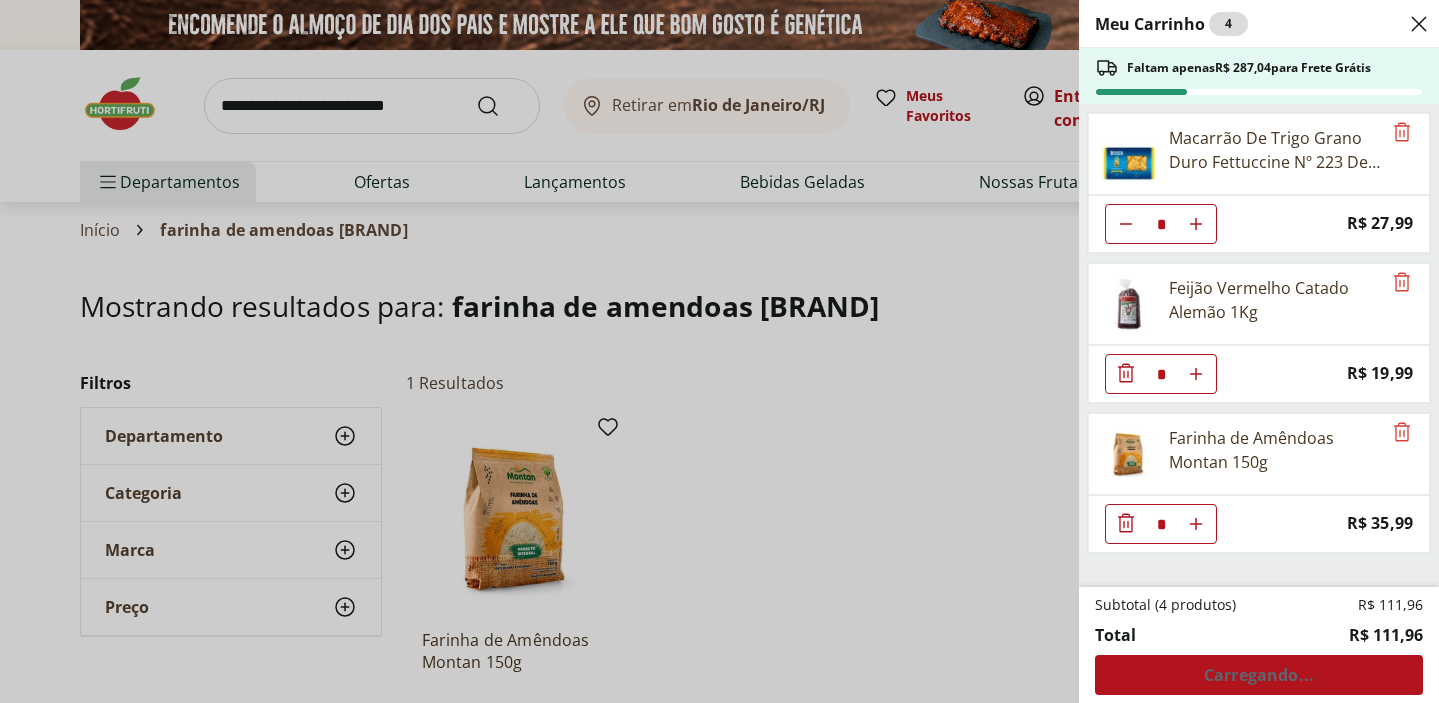 click on "Meu Carrinho 4 Faltam apenas  R$ 287,04  para Frete Grátis Macarrão De Trigo Grano Duro Fettuccine Nº 223 De Cecco Pacote 500G * Price: R$ 27,99 Feijão Vermelho Catado Alemão 1Kg * Price: R$ 19,99 Farinha de Amêndoas Montan 150g * Price: R$ 35,99 Subtotal (4 produtos) R$ 111,96 Total R$ 111,96 Carregando..." at bounding box center [719, 351] 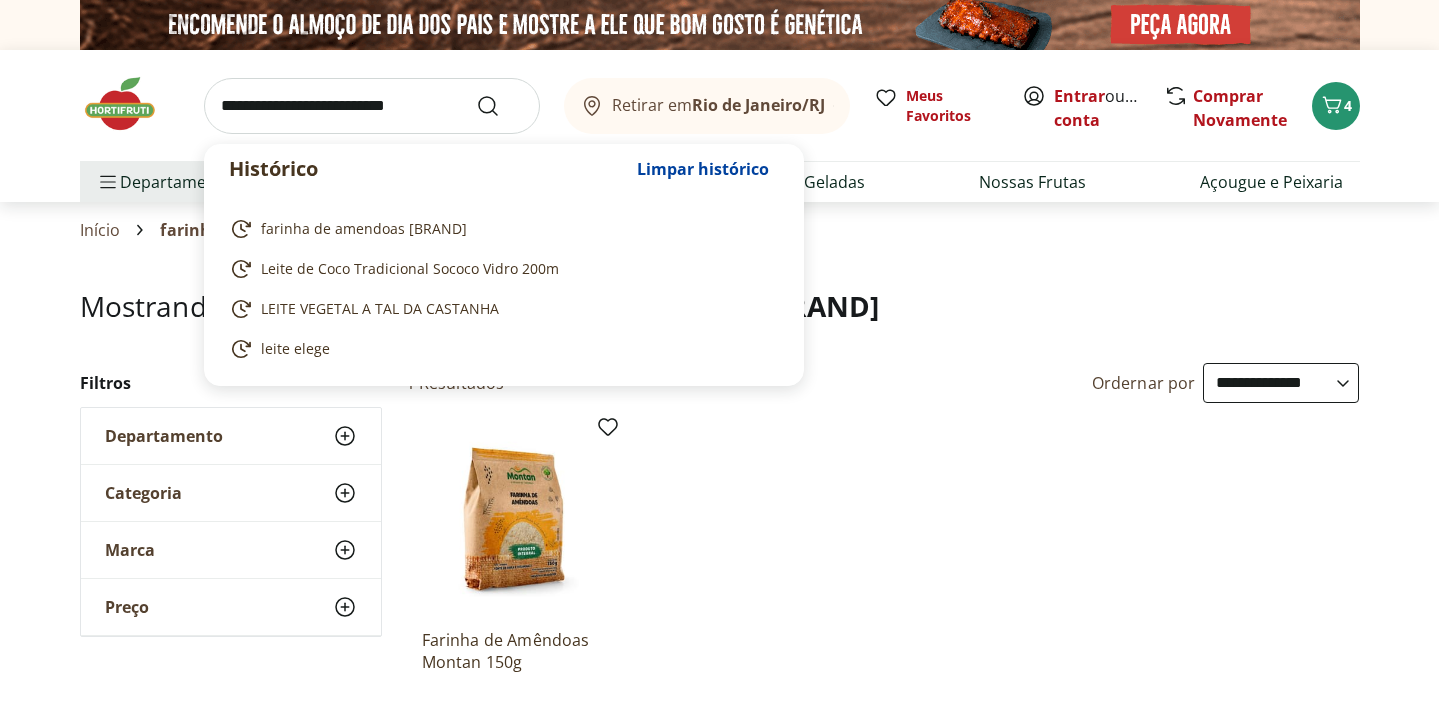 click at bounding box center (372, 106) 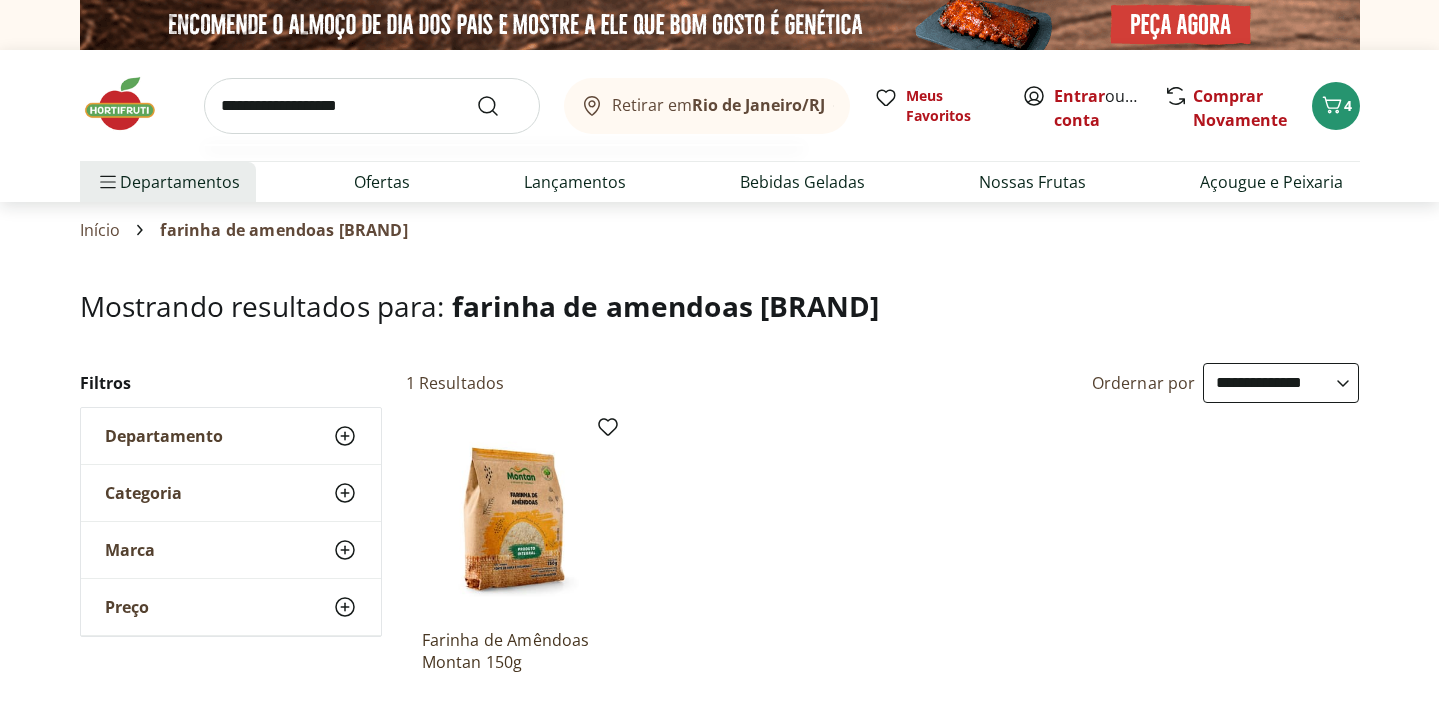 type on "**********" 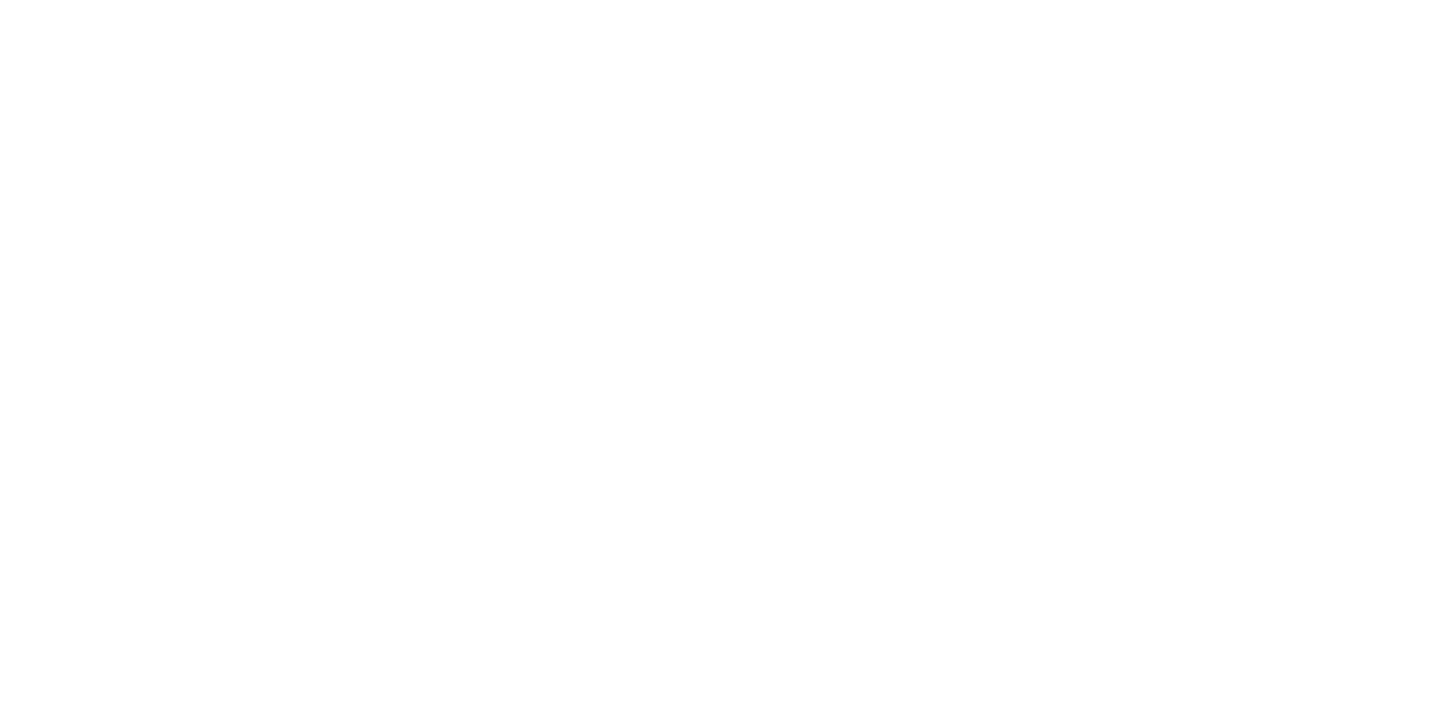 select on "**********" 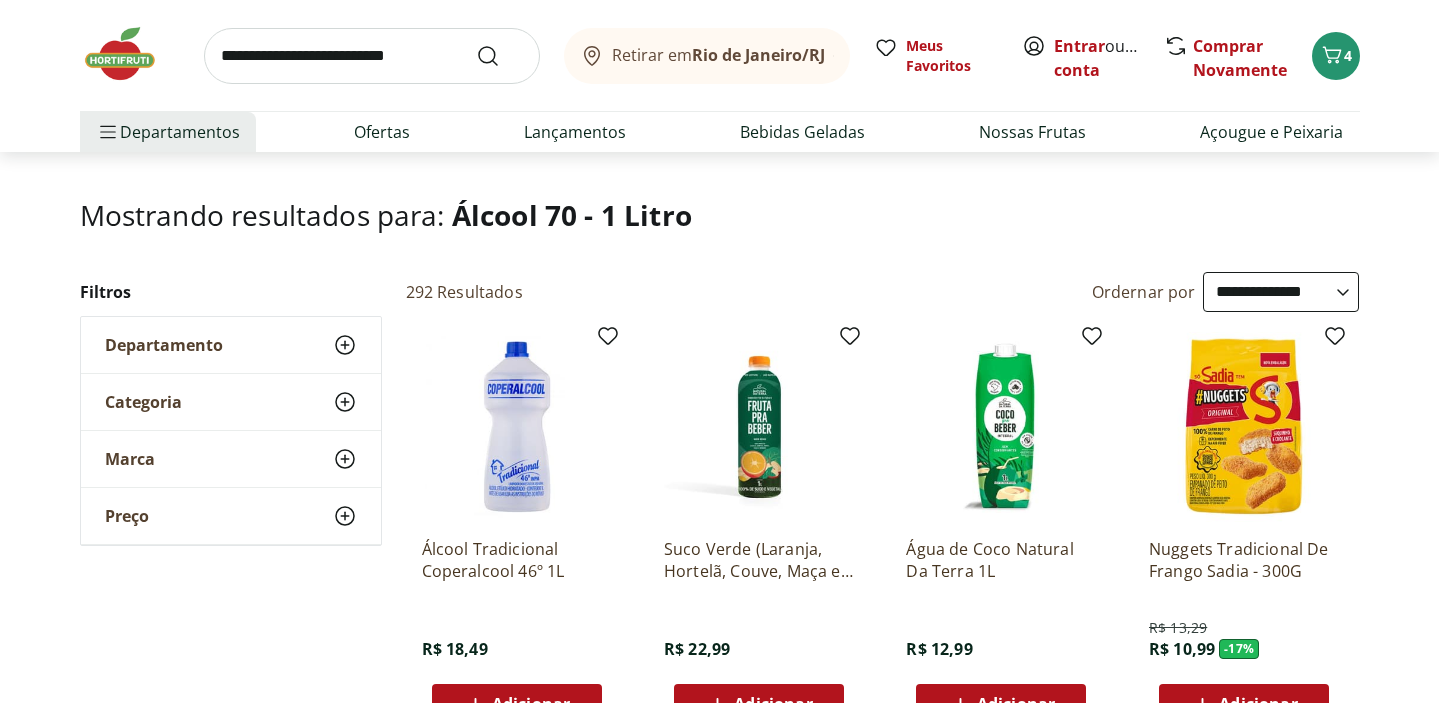 scroll, scrollTop: 0, scrollLeft: 0, axis: both 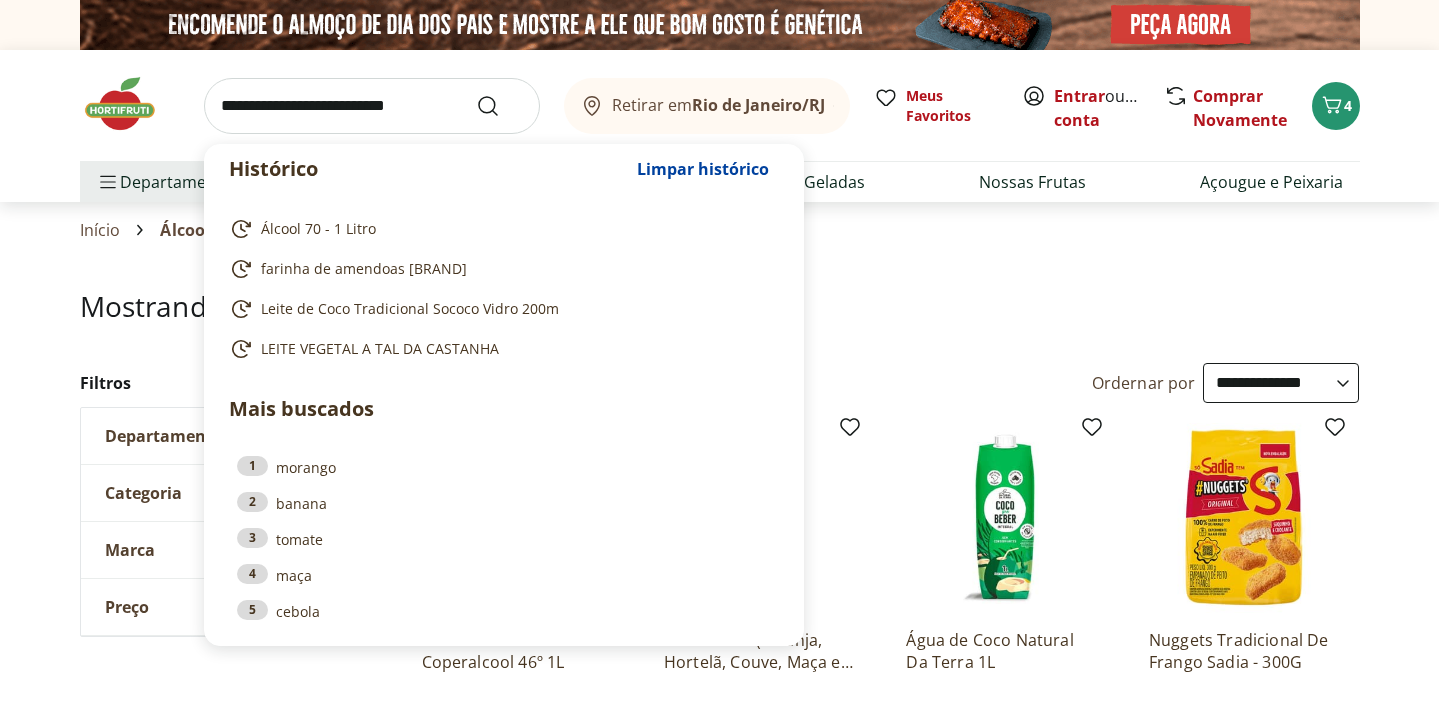 click at bounding box center (372, 106) 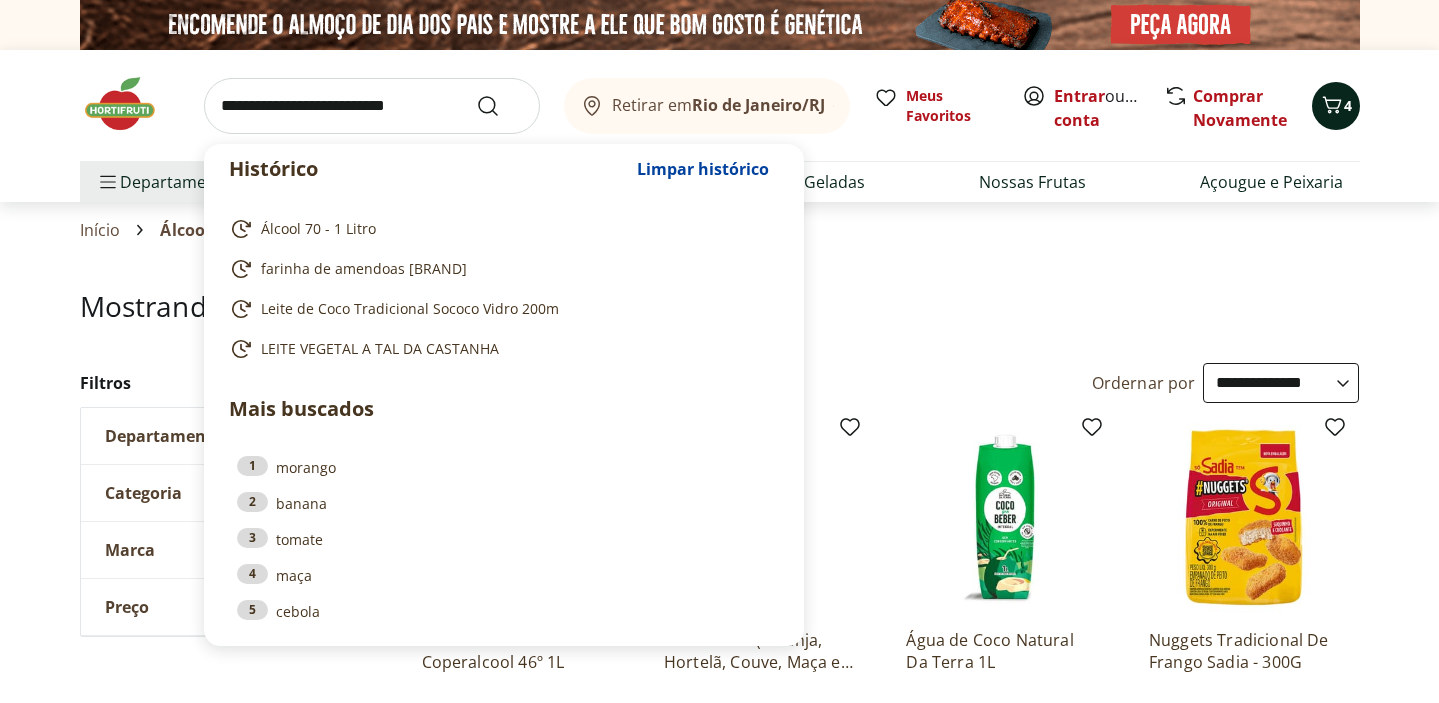 click 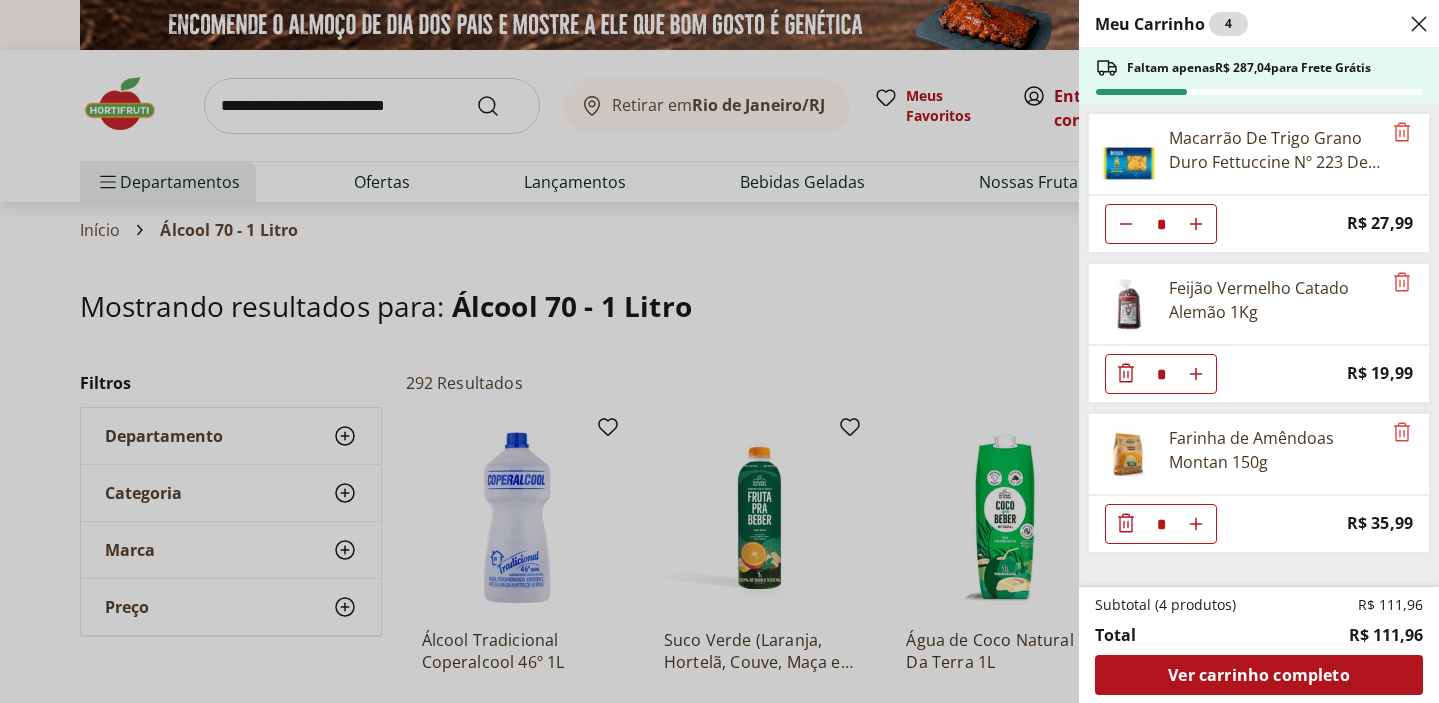 click 